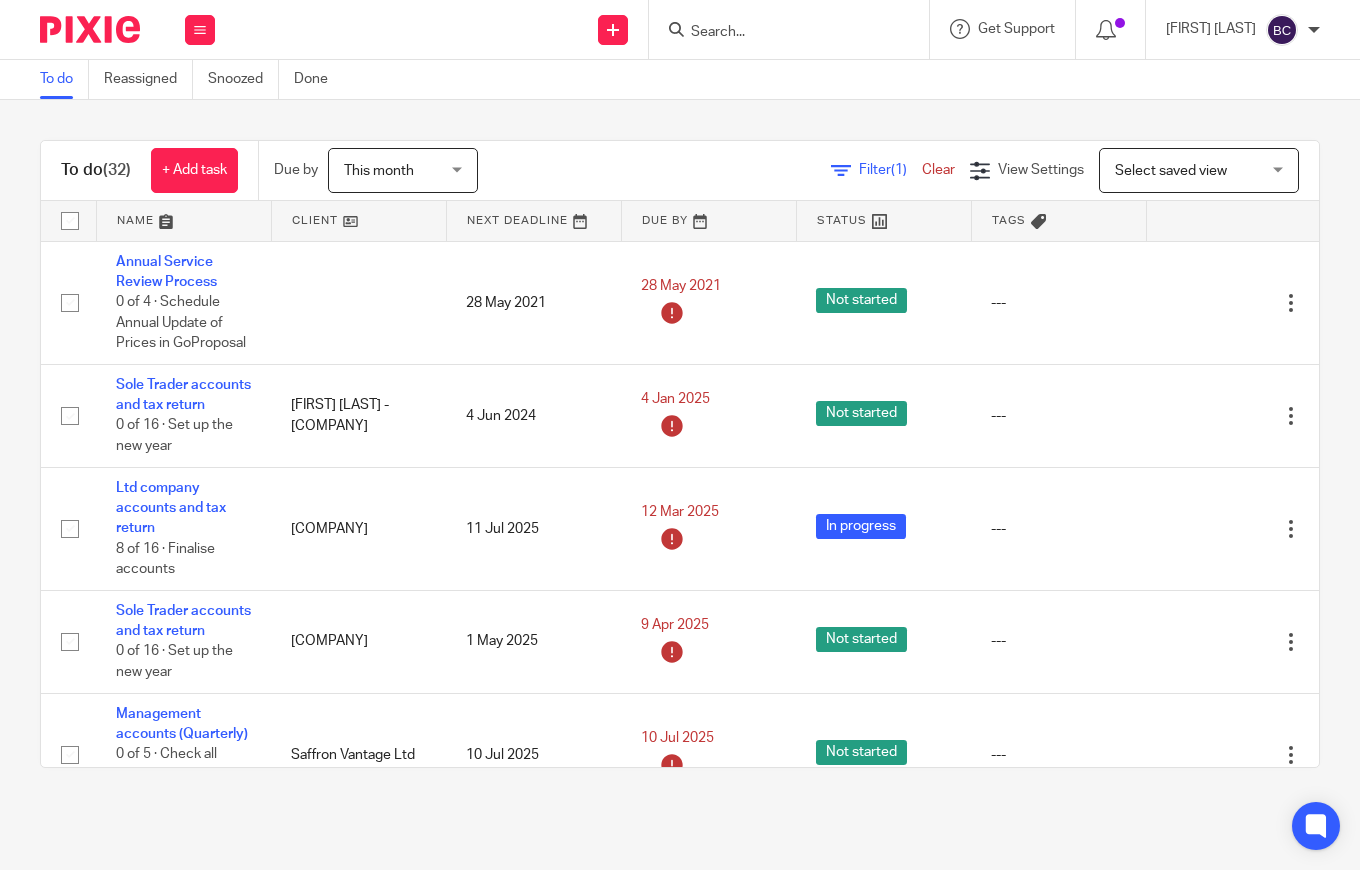 scroll, scrollTop: 0, scrollLeft: 0, axis: both 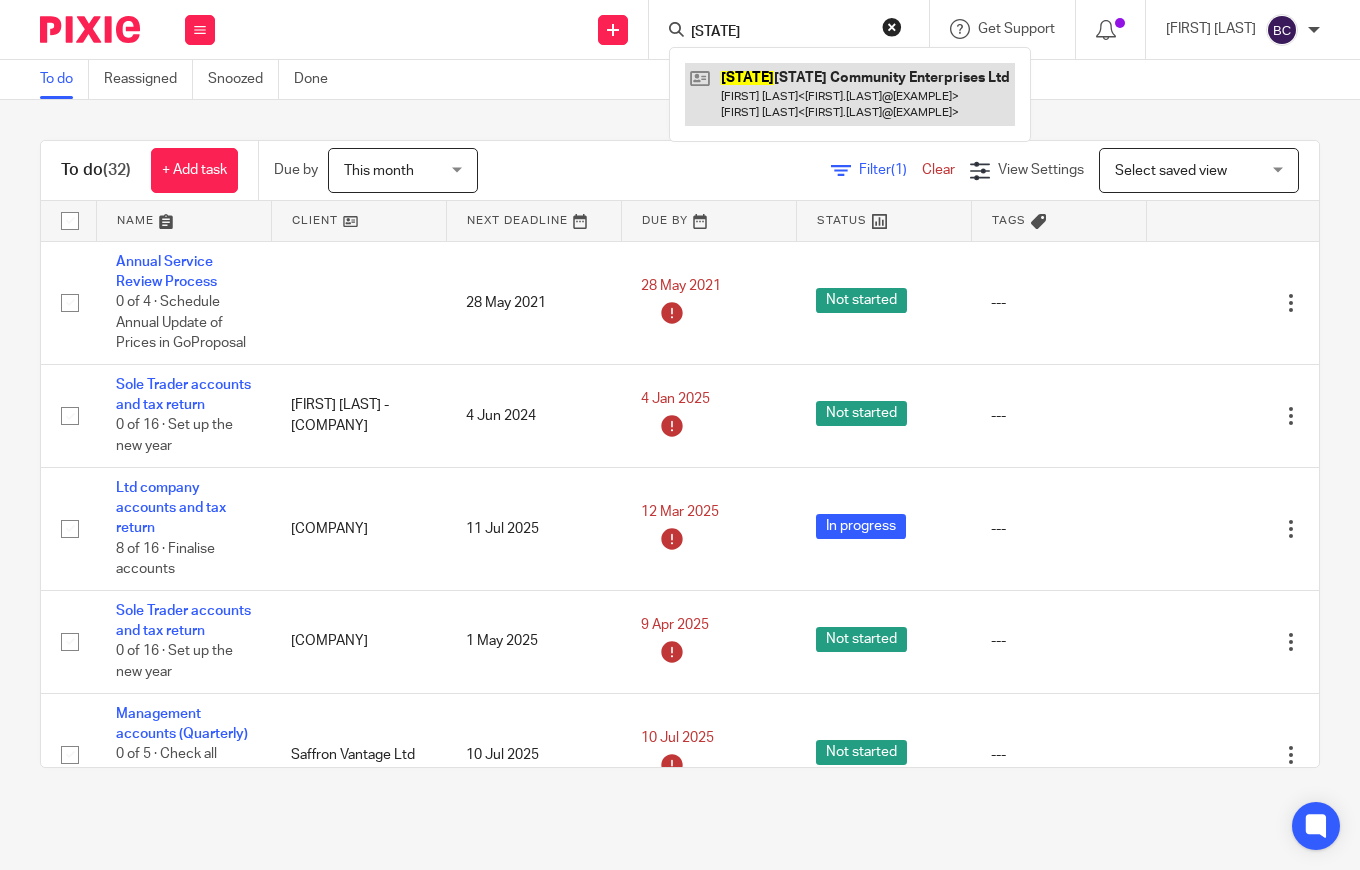 type on "suffol" 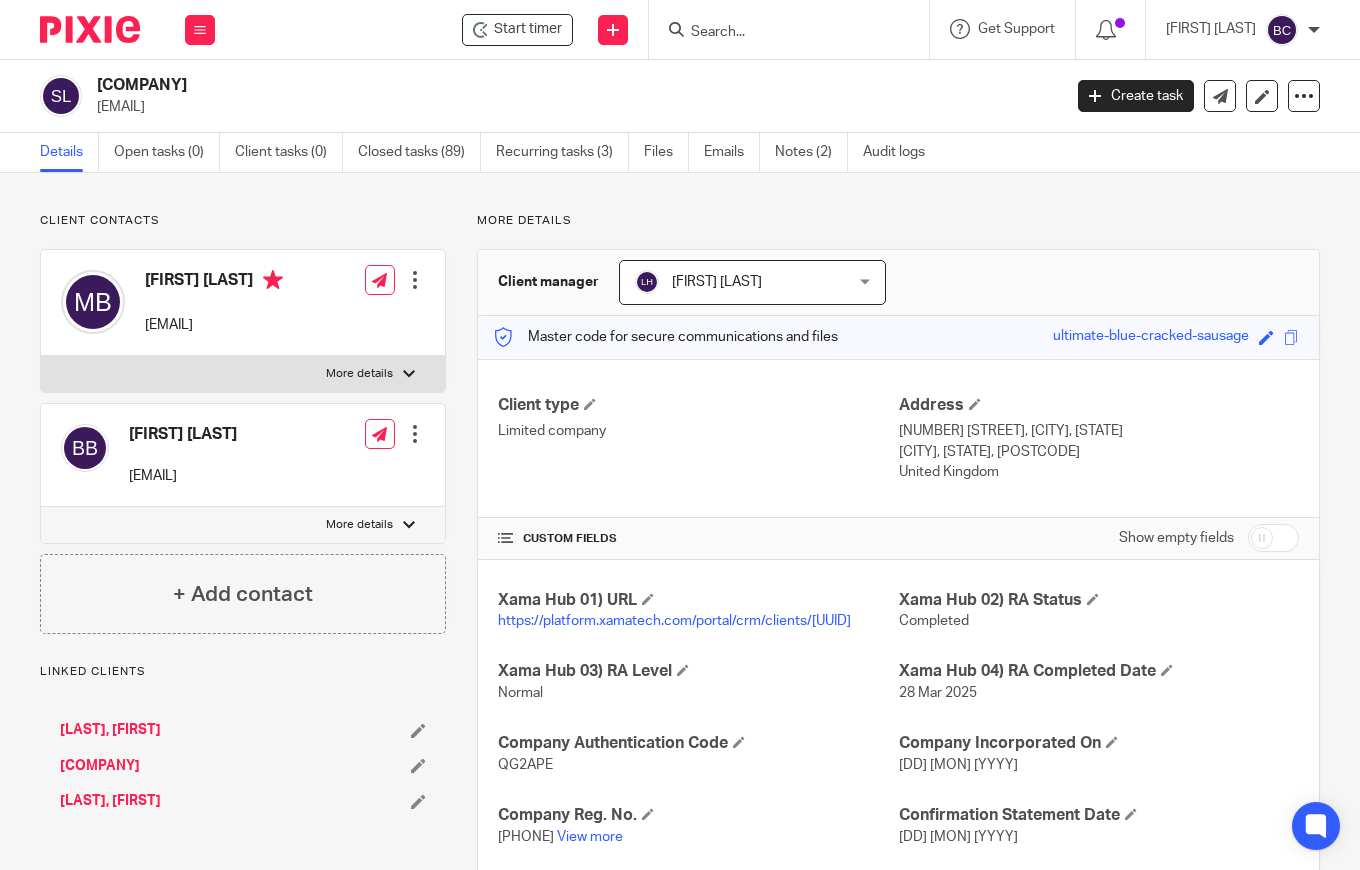 scroll, scrollTop: 0, scrollLeft: 0, axis: both 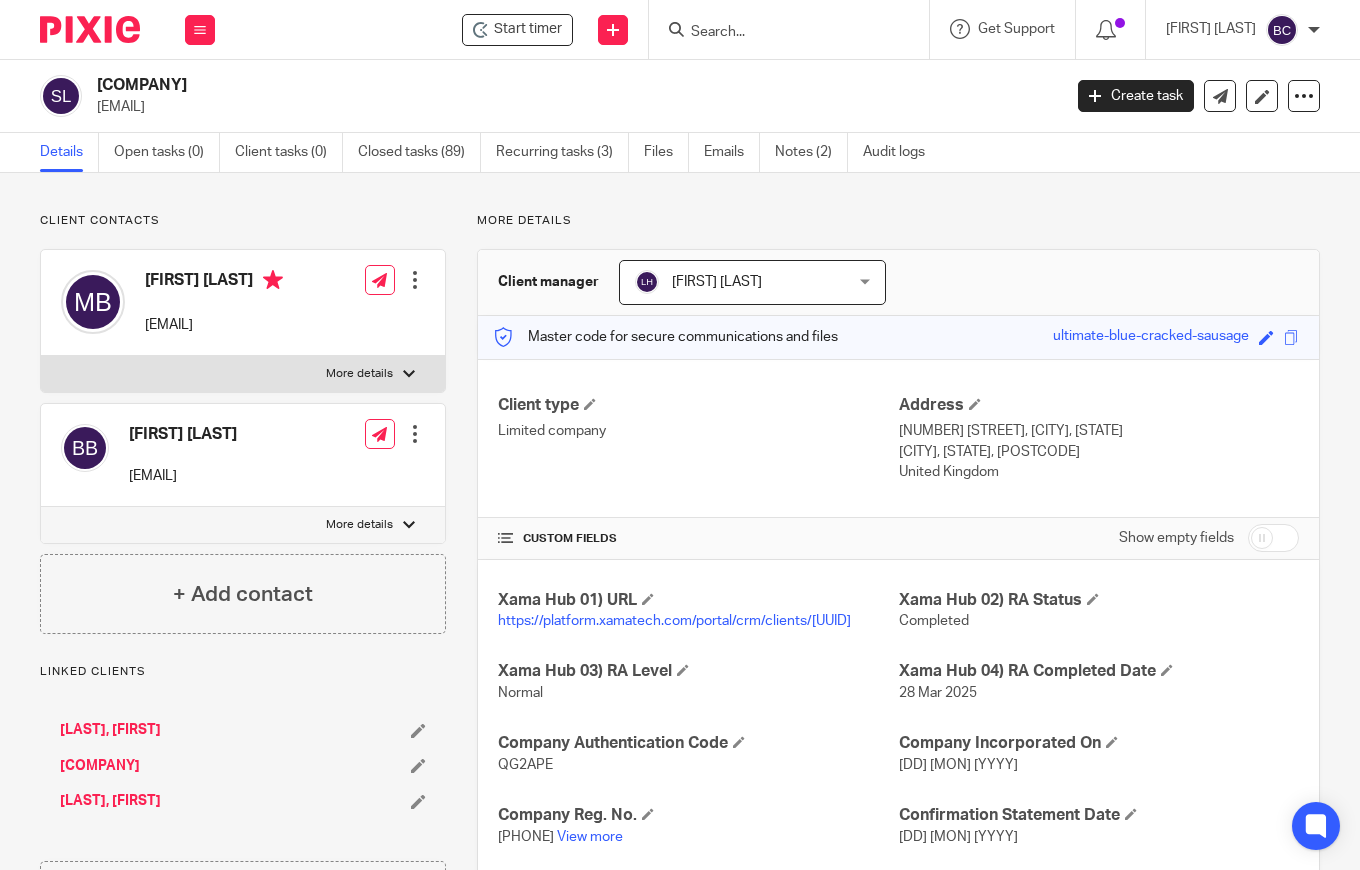 drag, startPoint x: 808, startPoint y: 15, endPoint x: 799, endPoint y: 23, distance: 12.0415945 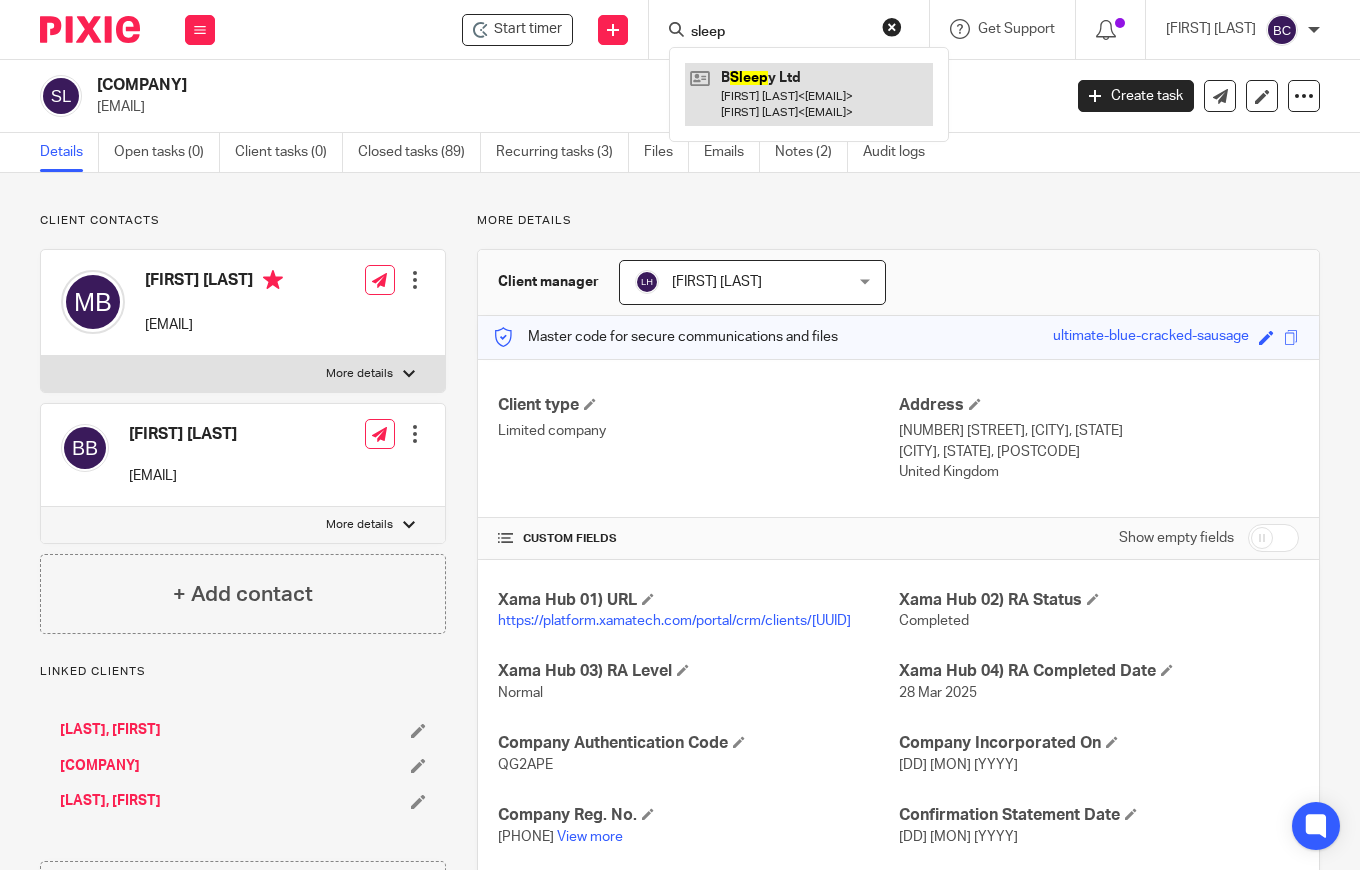 type on "sleep" 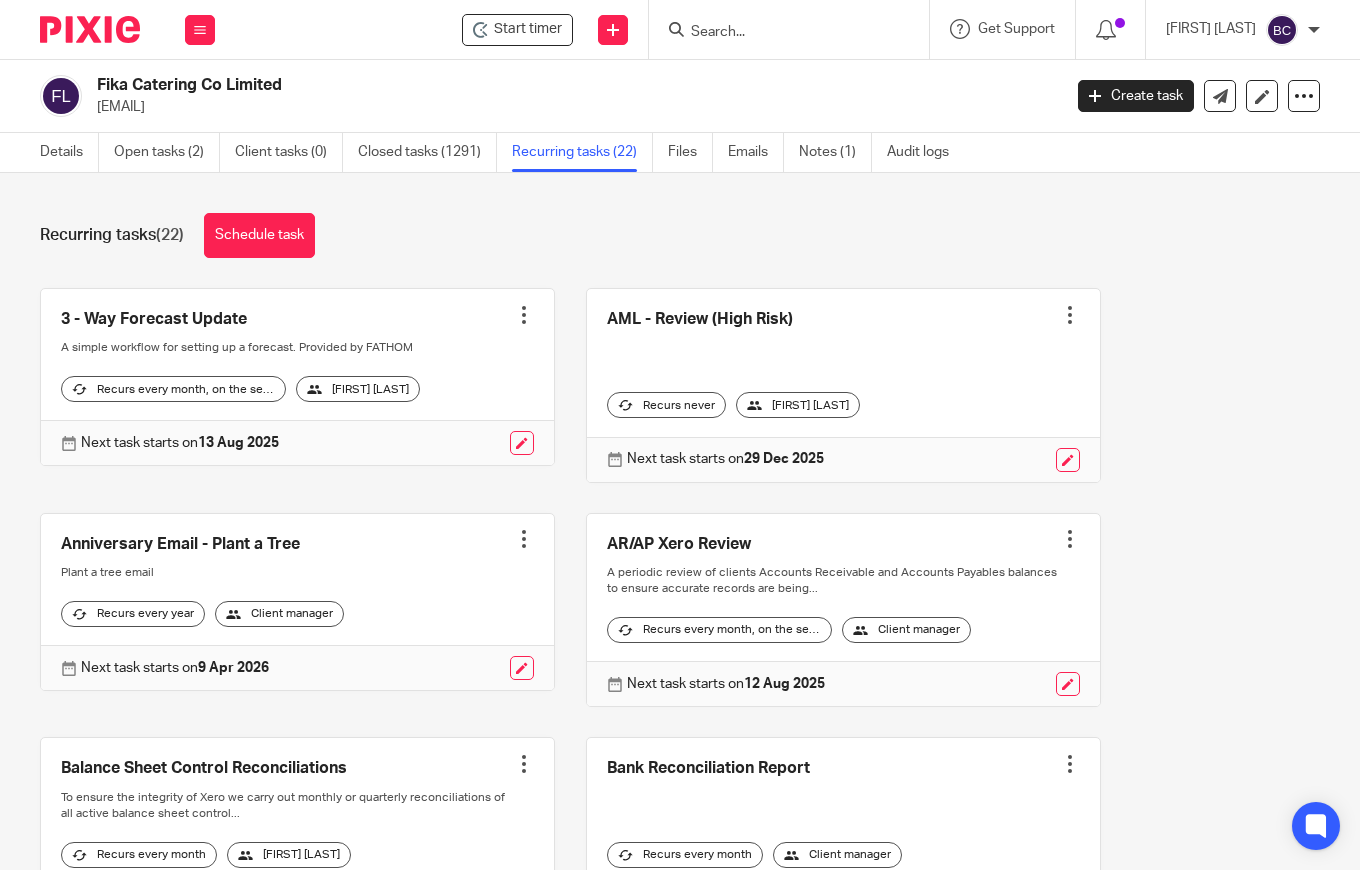 scroll, scrollTop: 0, scrollLeft: 0, axis: both 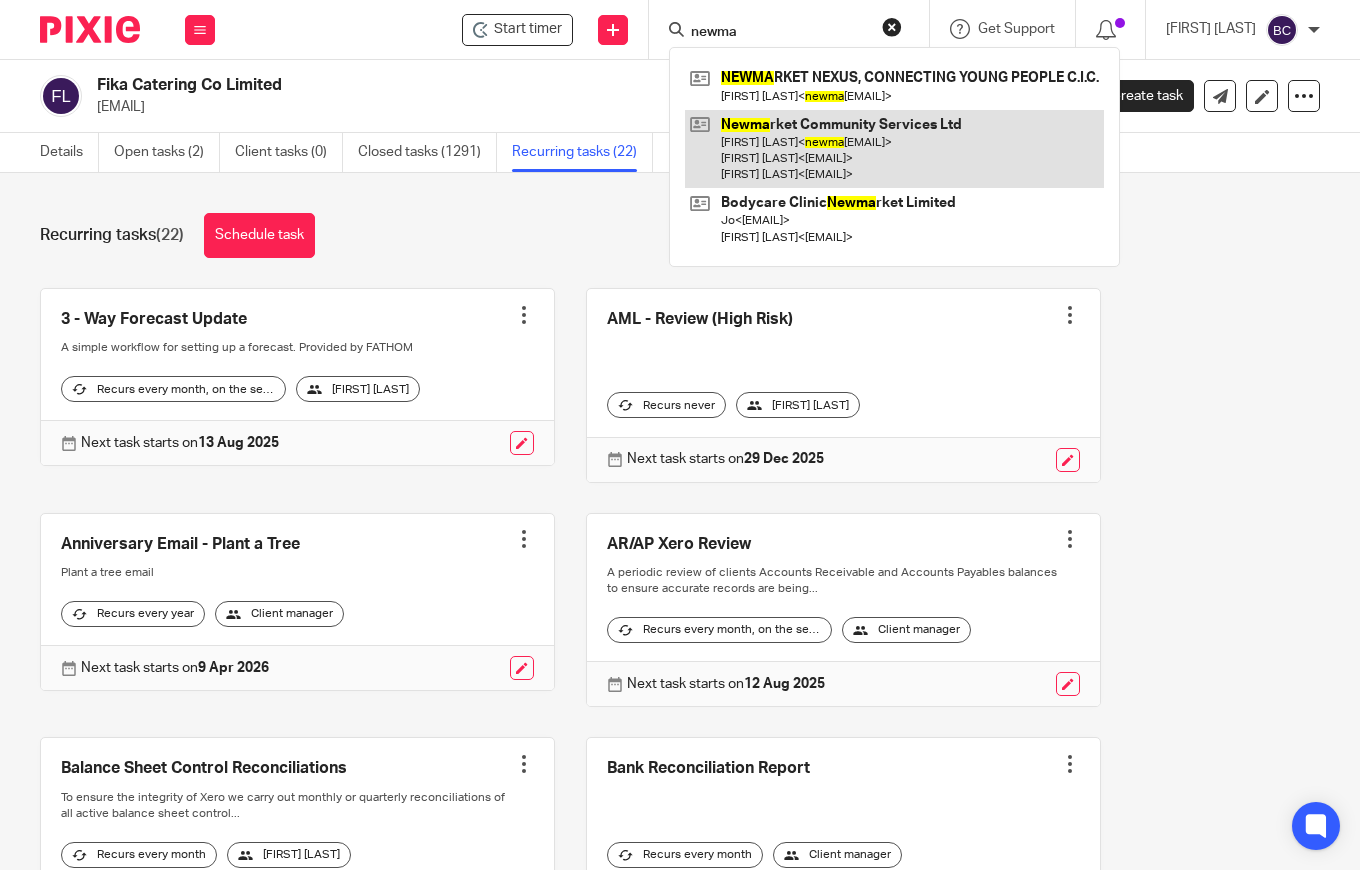type on "newma" 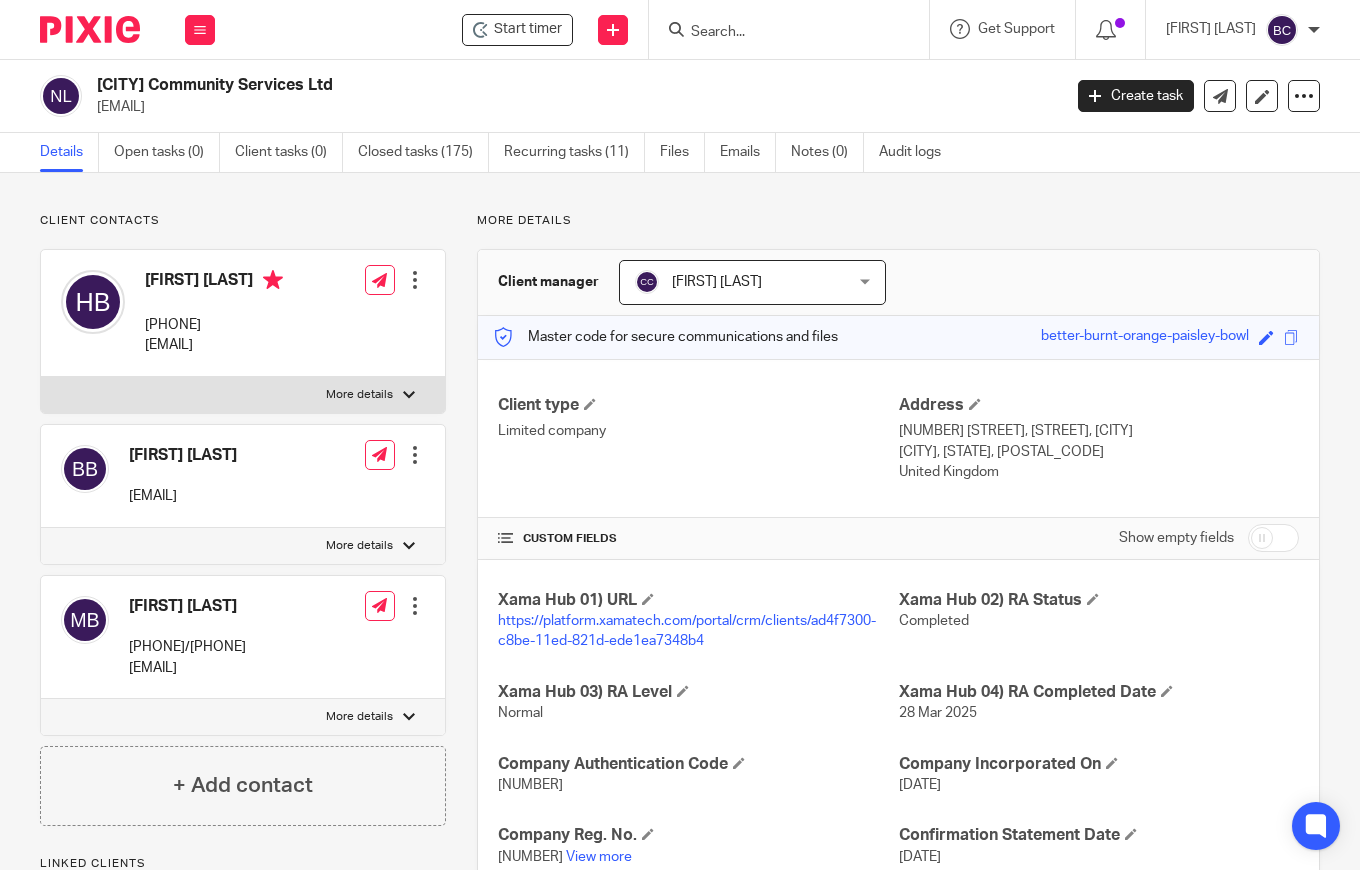scroll, scrollTop: 0, scrollLeft: 0, axis: both 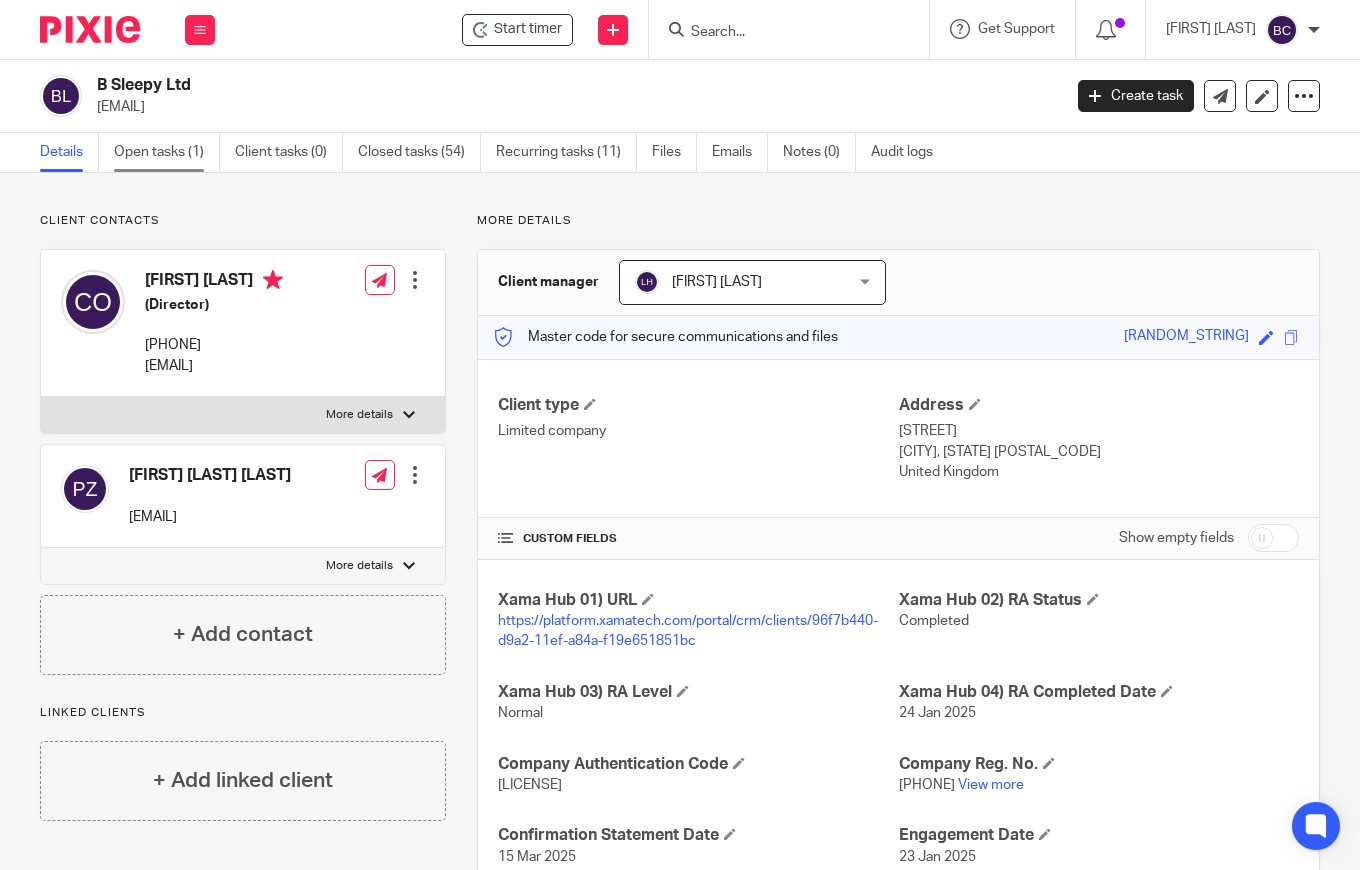 click on "Open tasks (1)" at bounding box center [167, 152] 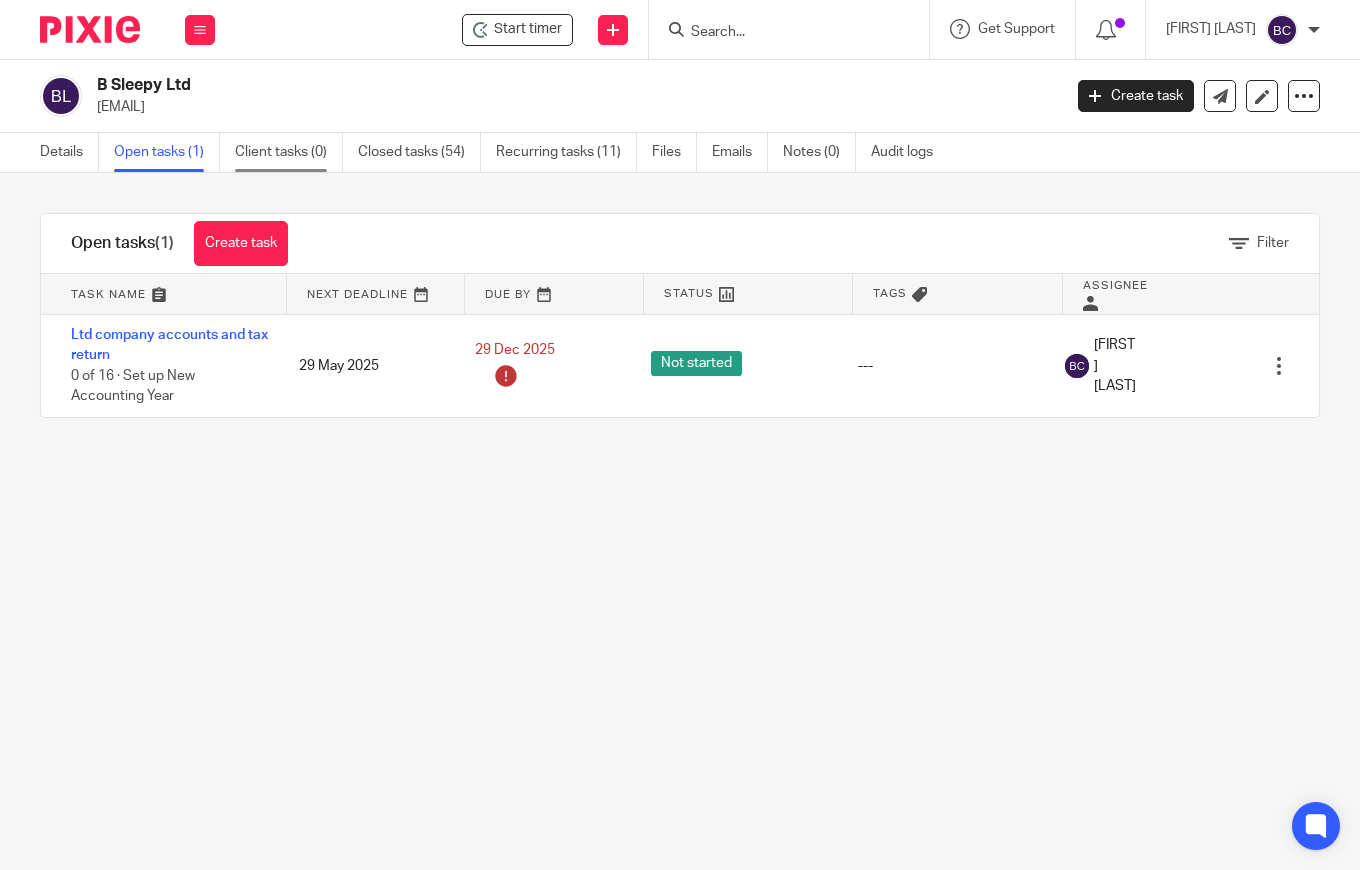scroll, scrollTop: 0, scrollLeft: 0, axis: both 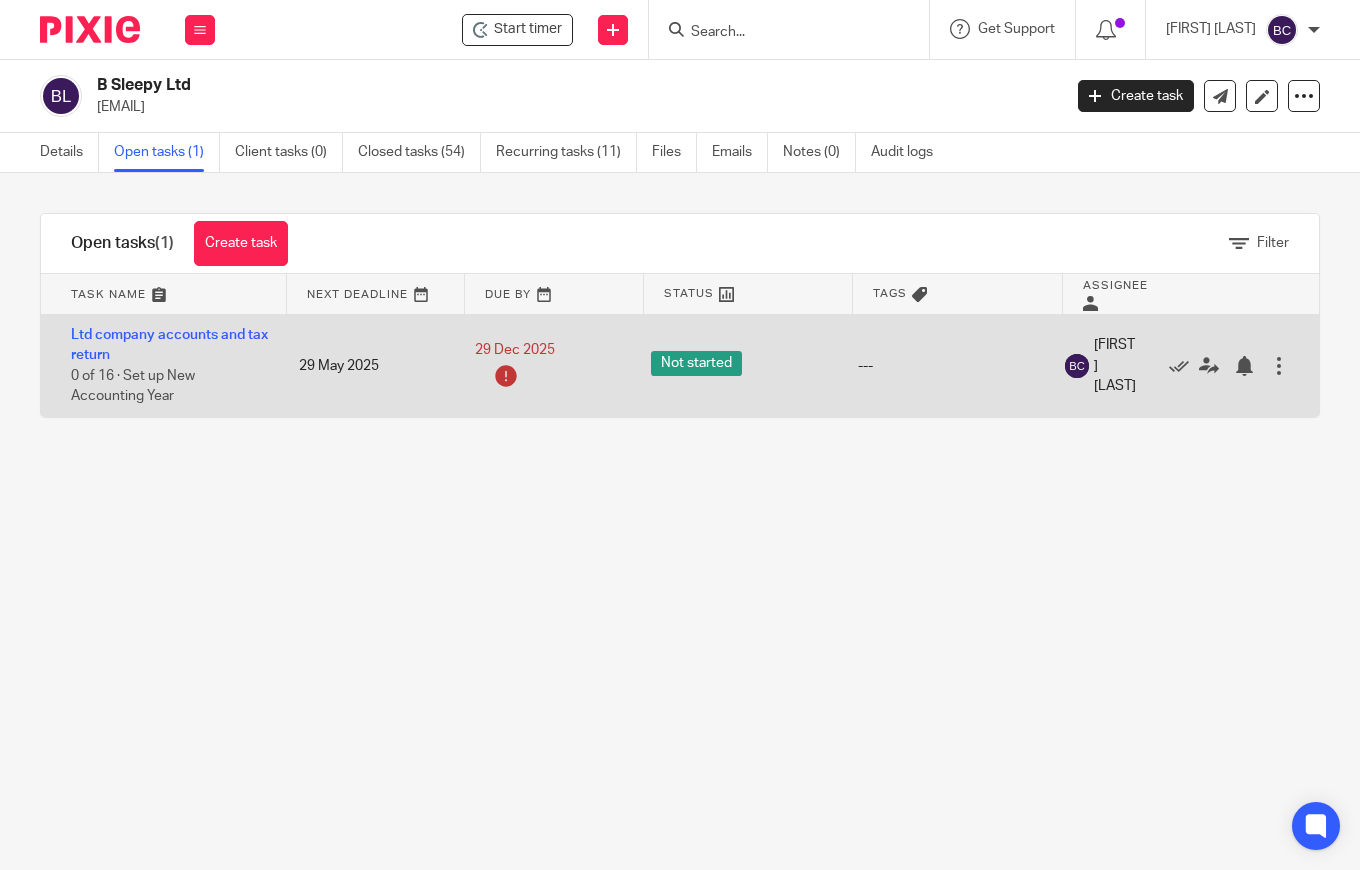 click on "Ltd company accounts and tax return
0
of
16 ·
Set up New Accounting Year
29 May 2025
29 Dec 2025
Not started
---     Ben Case             Edit task
Delete" at bounding box center (680, 366) 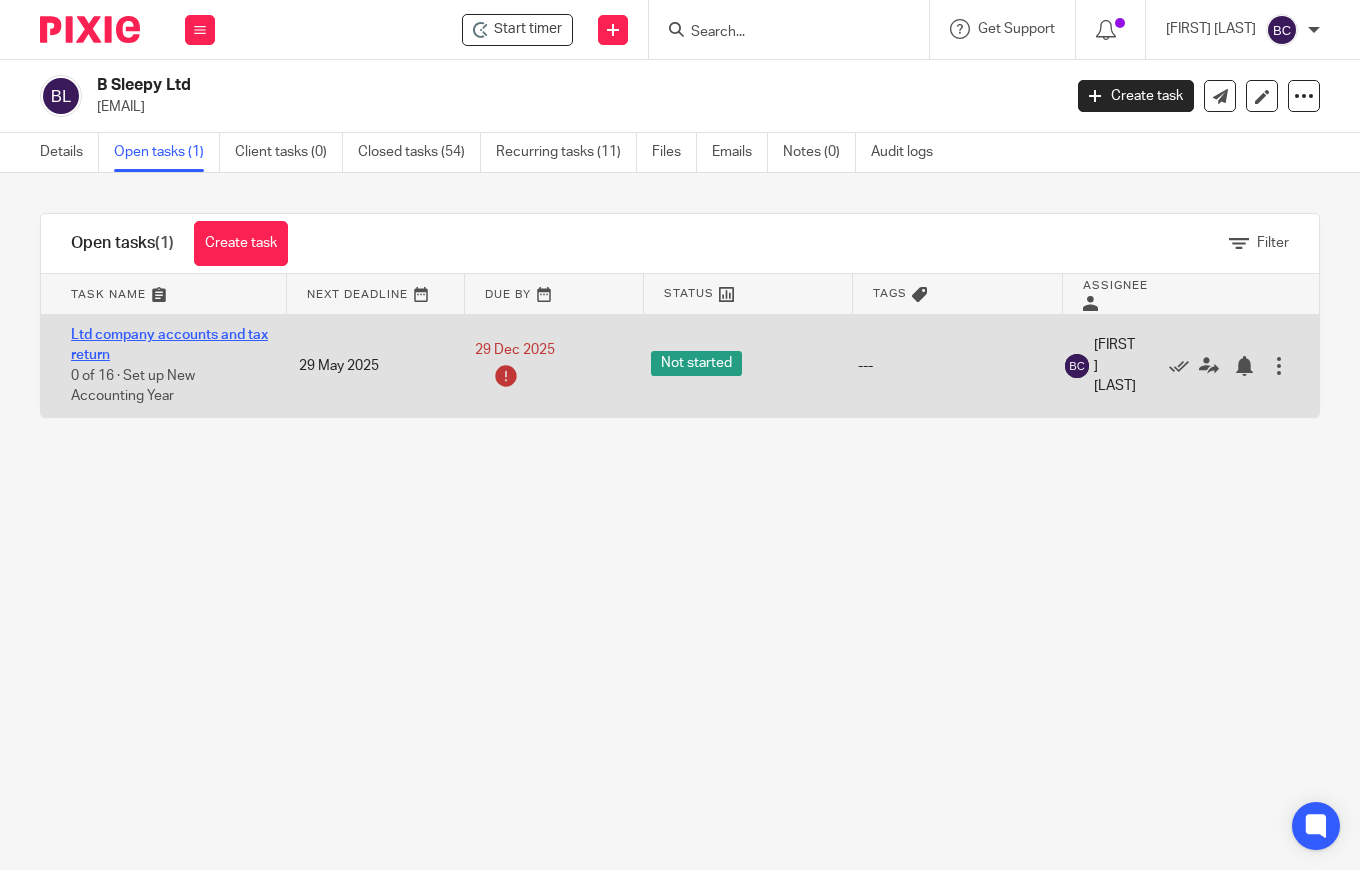 click on "Ltd company accounts and tax return" at bounding box center (169, 345) 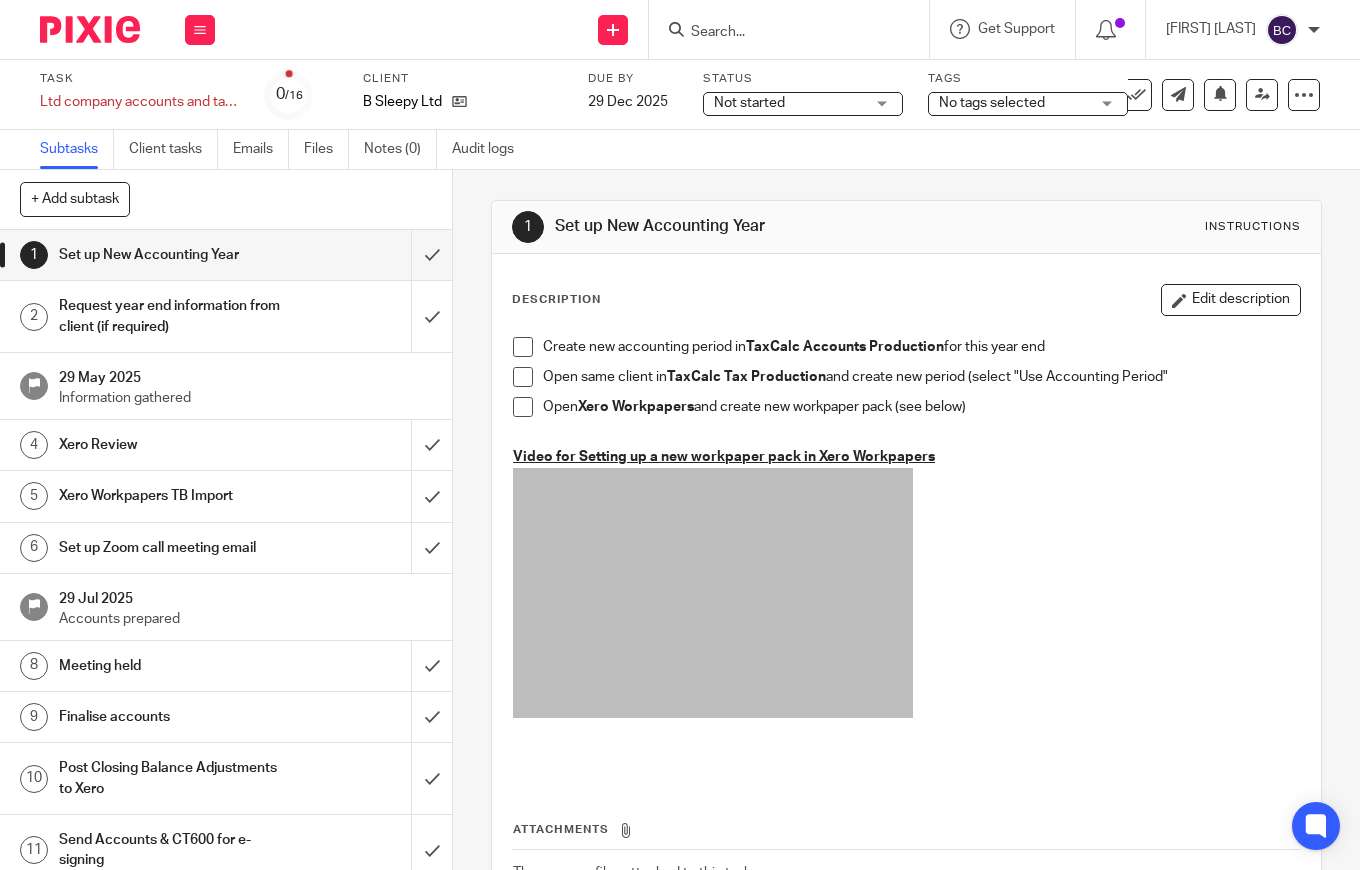 scroll, scrollTop: 0, scrollLeft: 0, axis: both 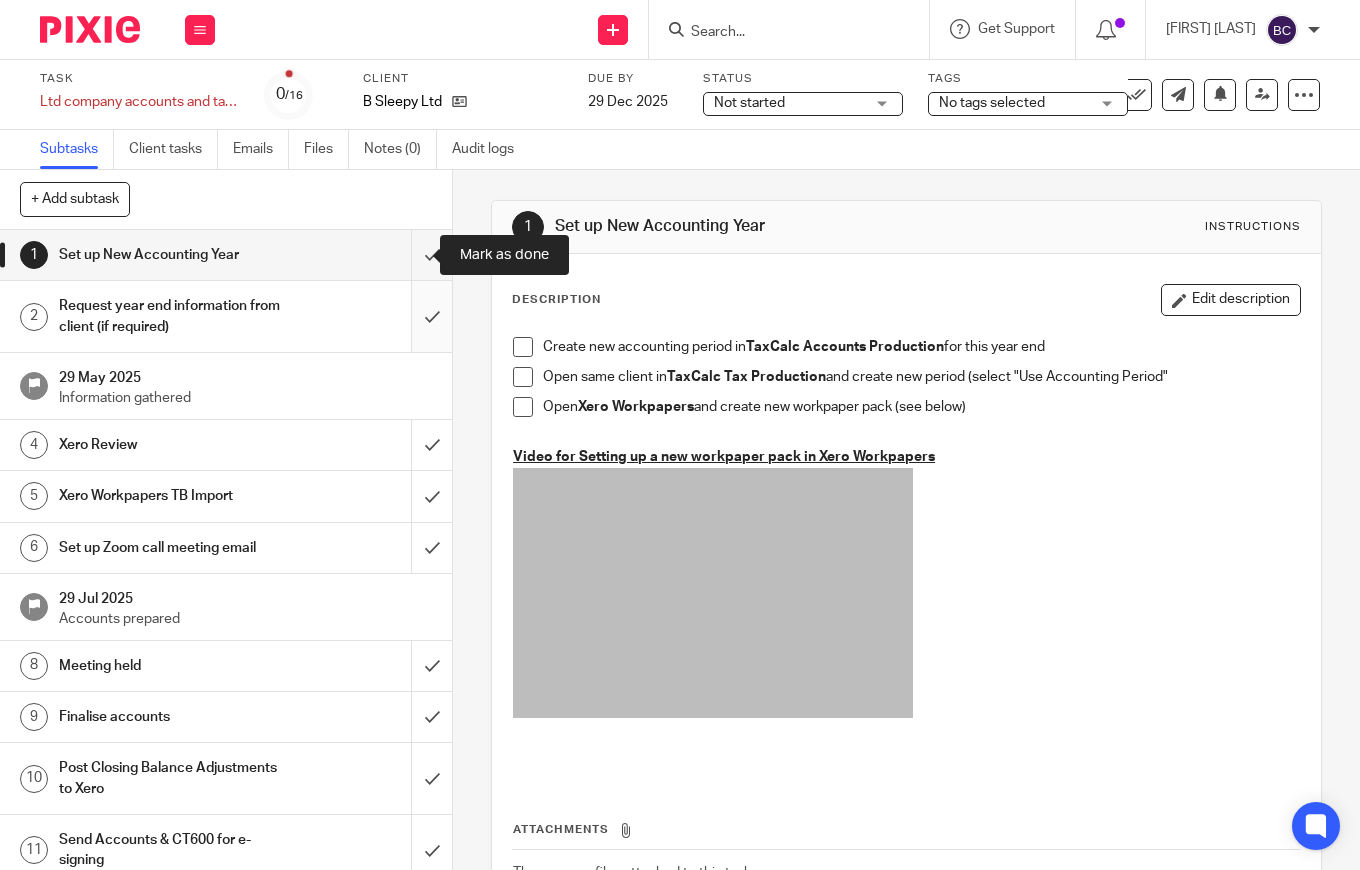 drag, startPoint x: 404, startPoint y: 267, endPoint x: 399, endPoint y: 297, distance: 30.413813 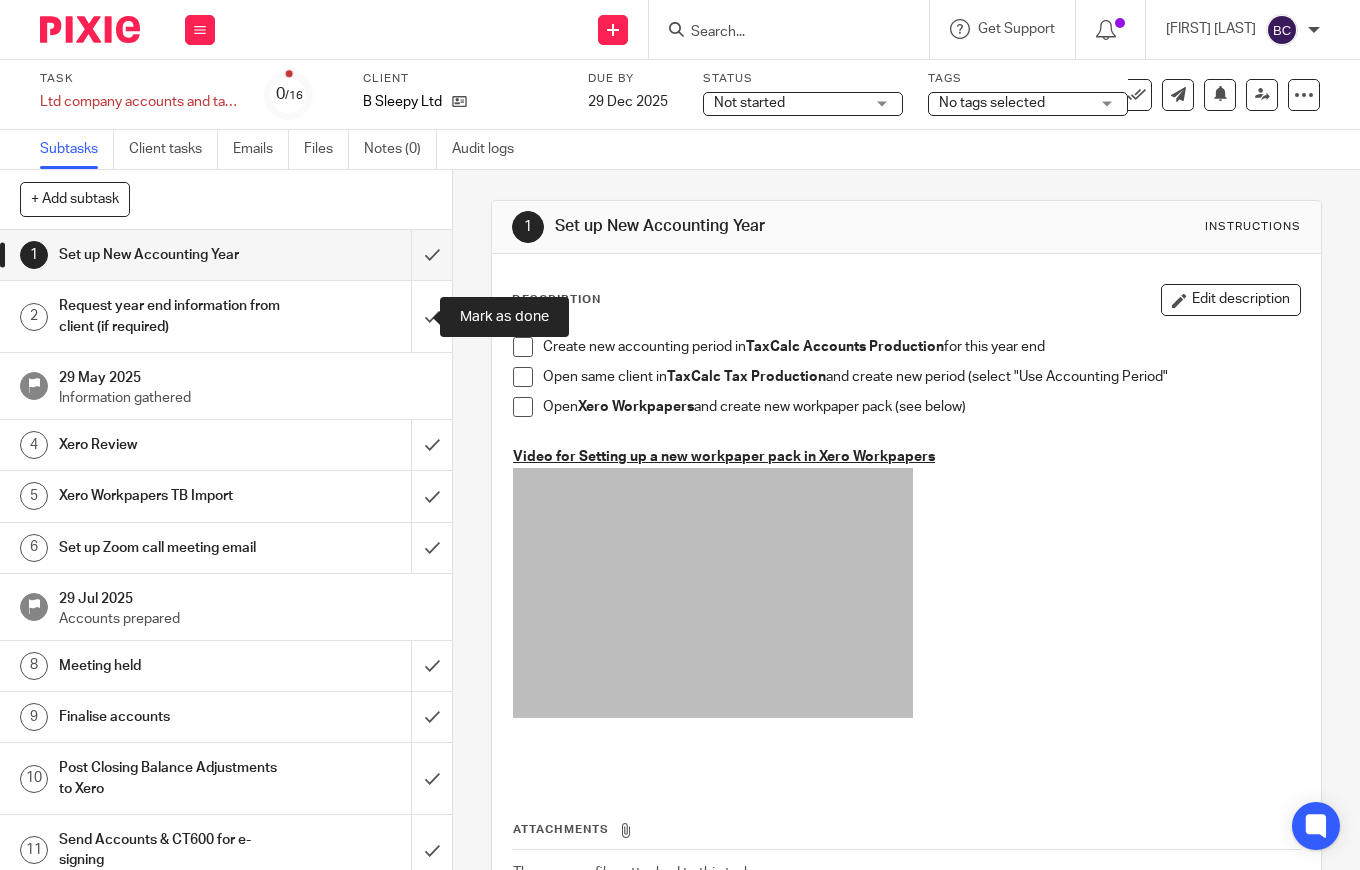 drag, startPoint x: 398, startPoint y: 323, endPoint x: 400, endPoint y: 378, distance: 55.03635 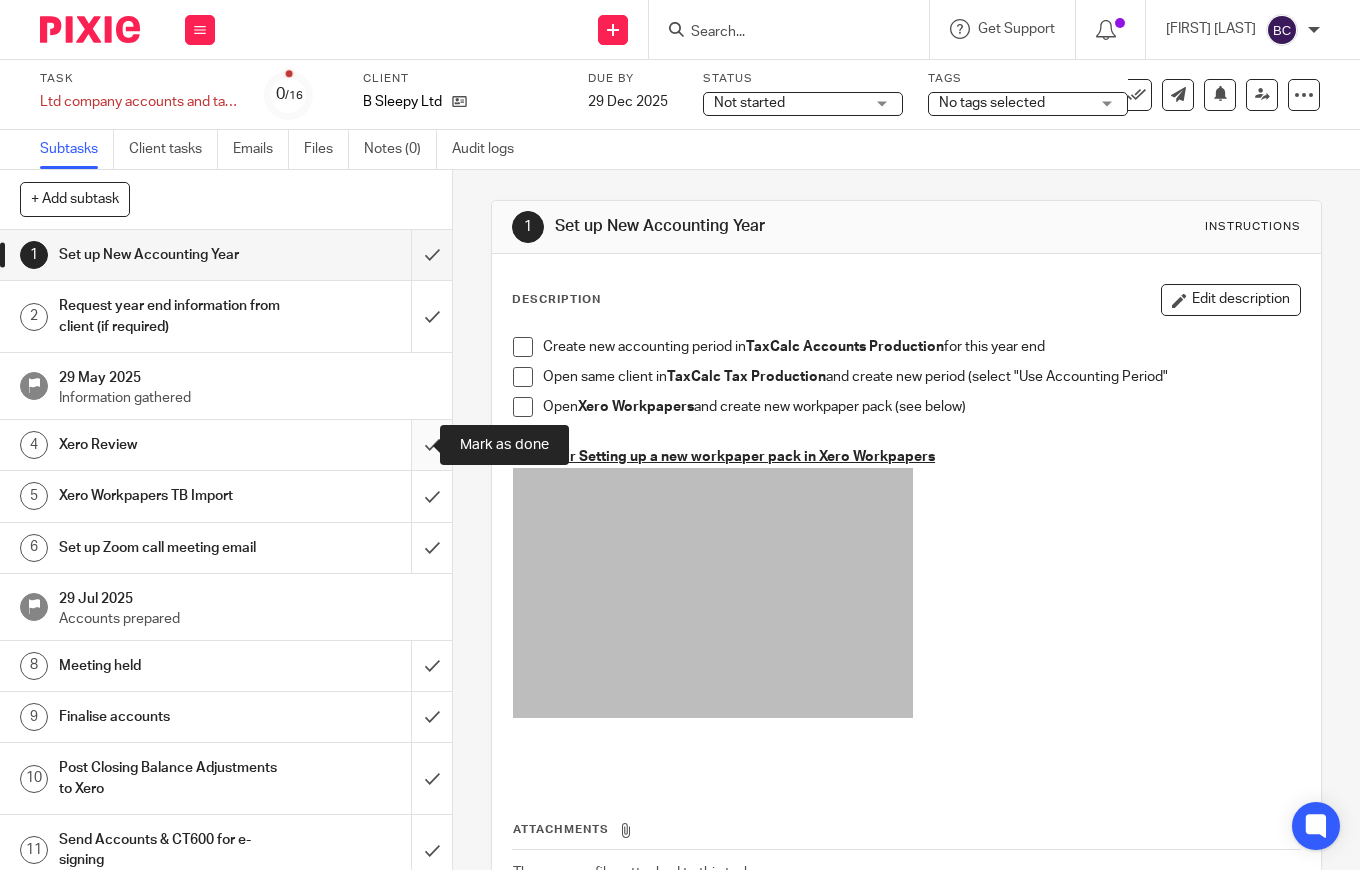 click at bounding box center (226, 445) 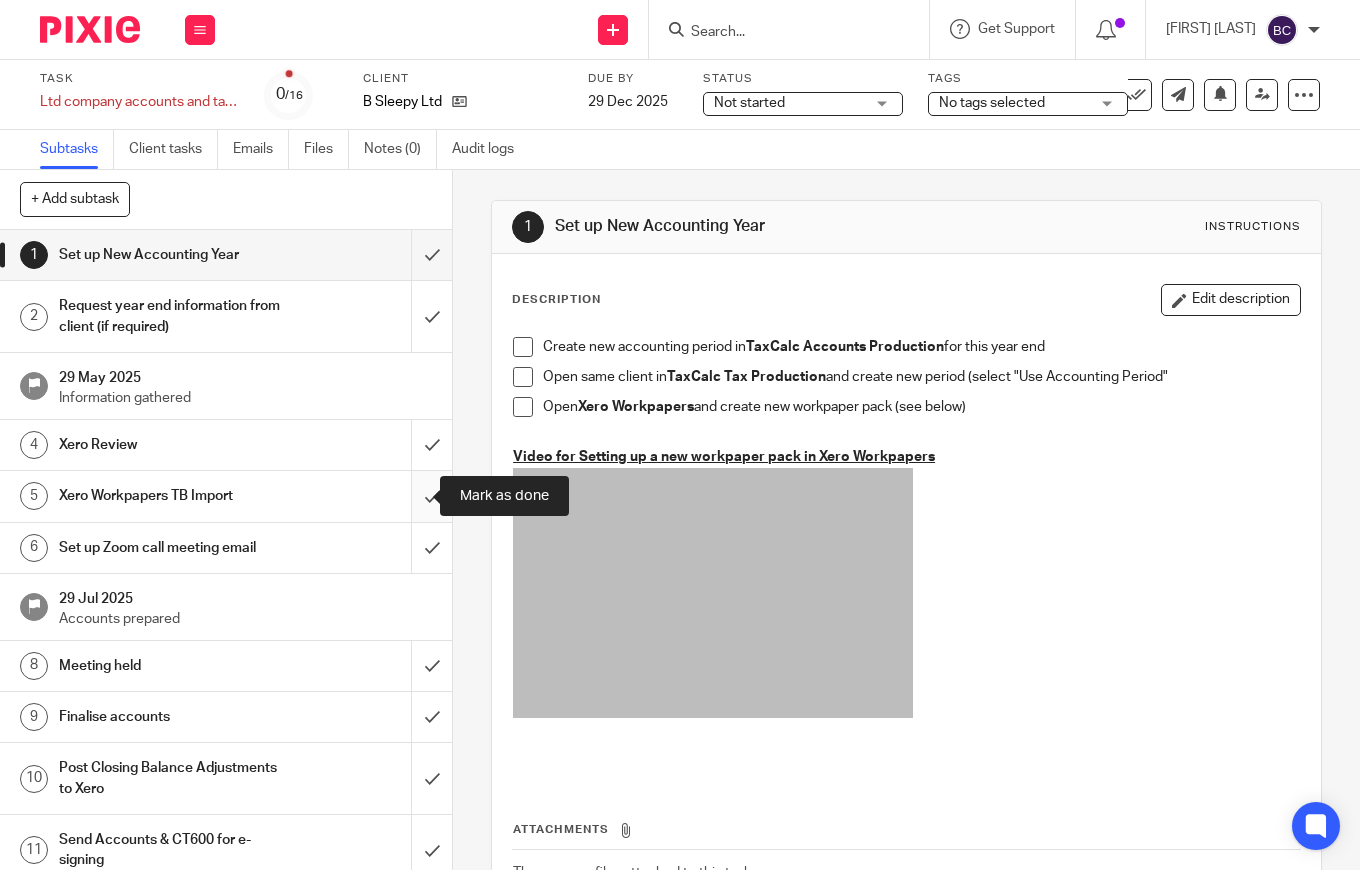 click at bounding box center (226, 496) 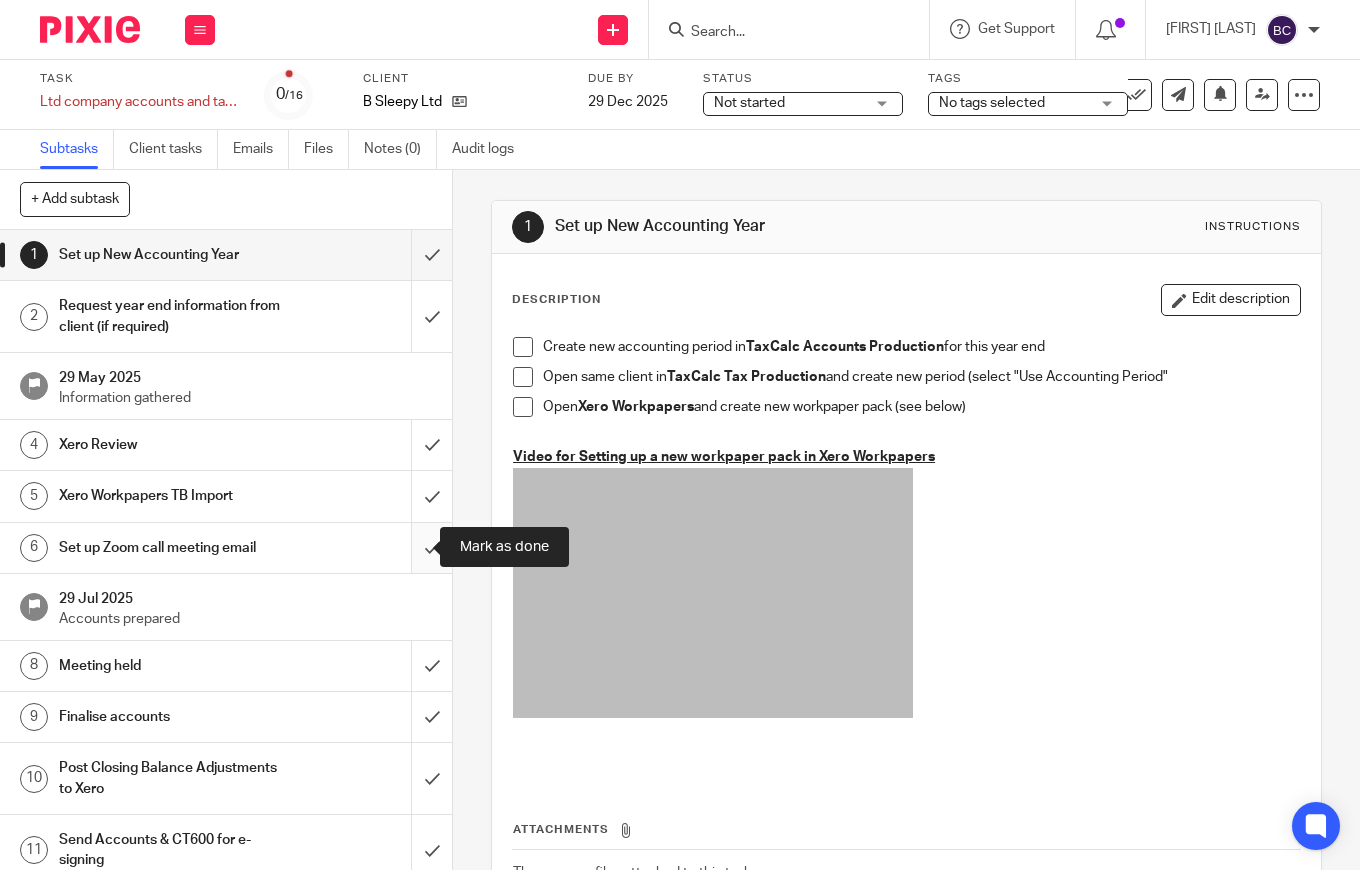 click at bounding box center [226, 548] 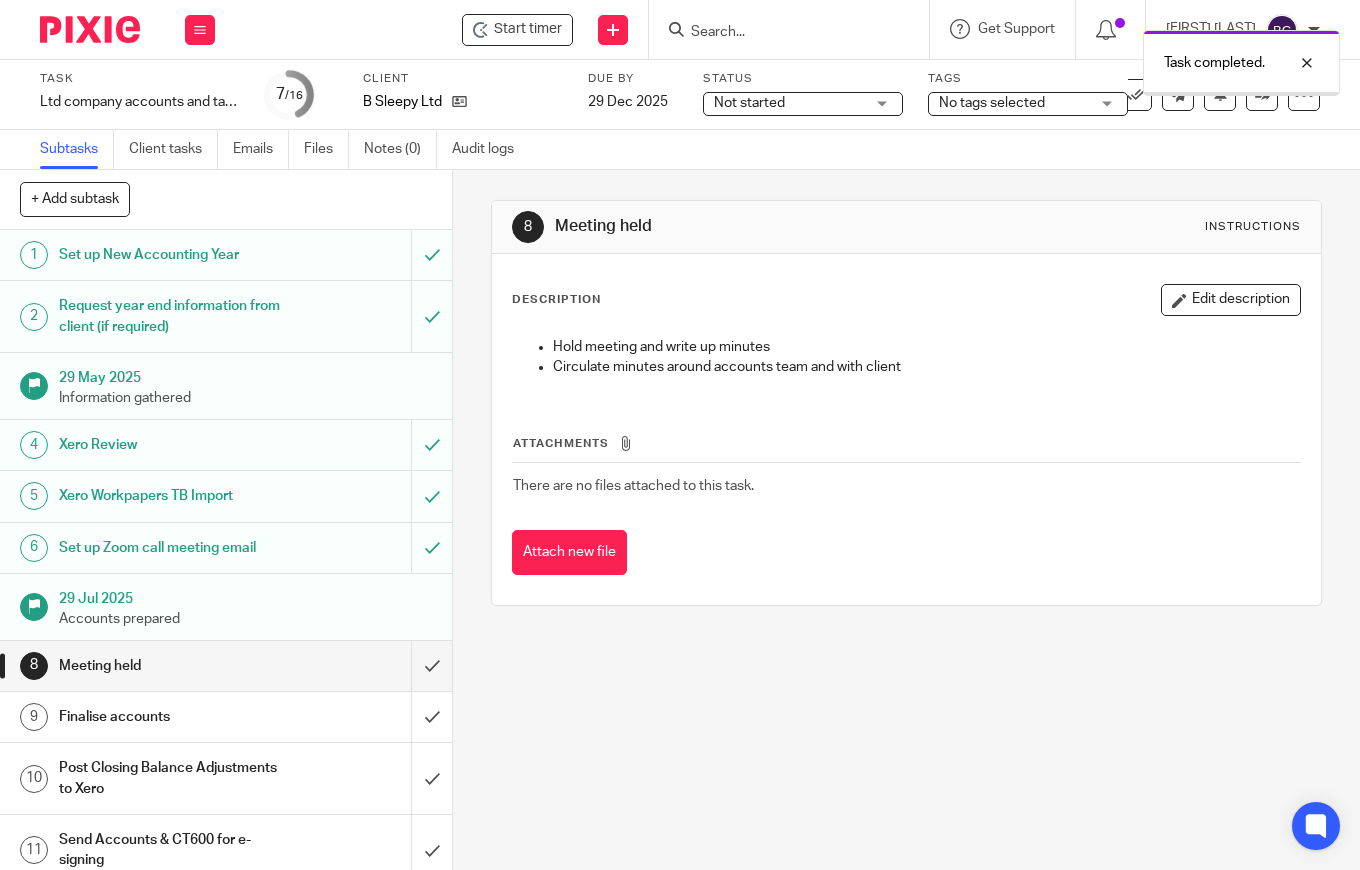 scroll, scrollTop: 0, scrollLeft: 0, axis: both 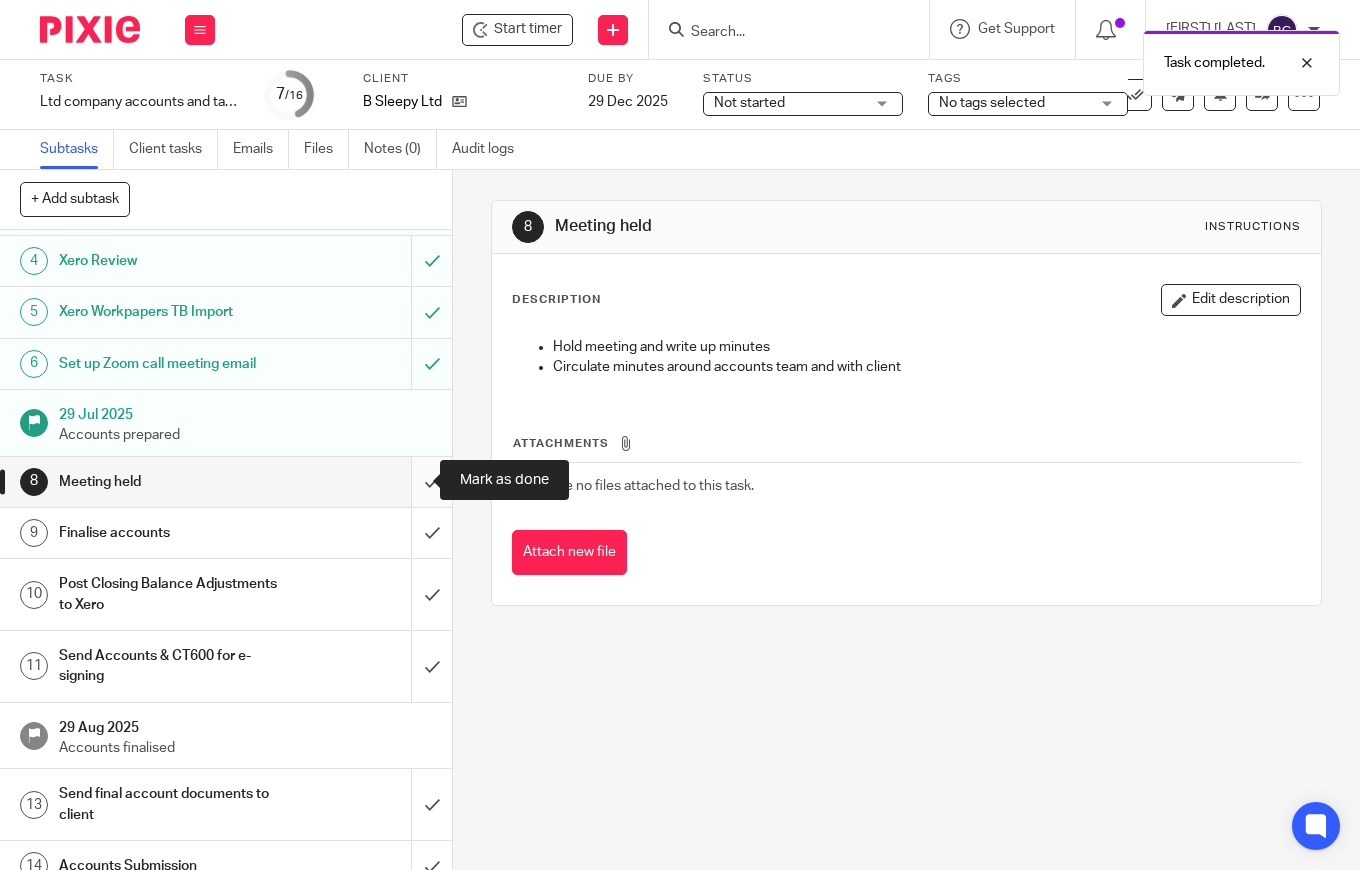click at bounding box center (226, 482) 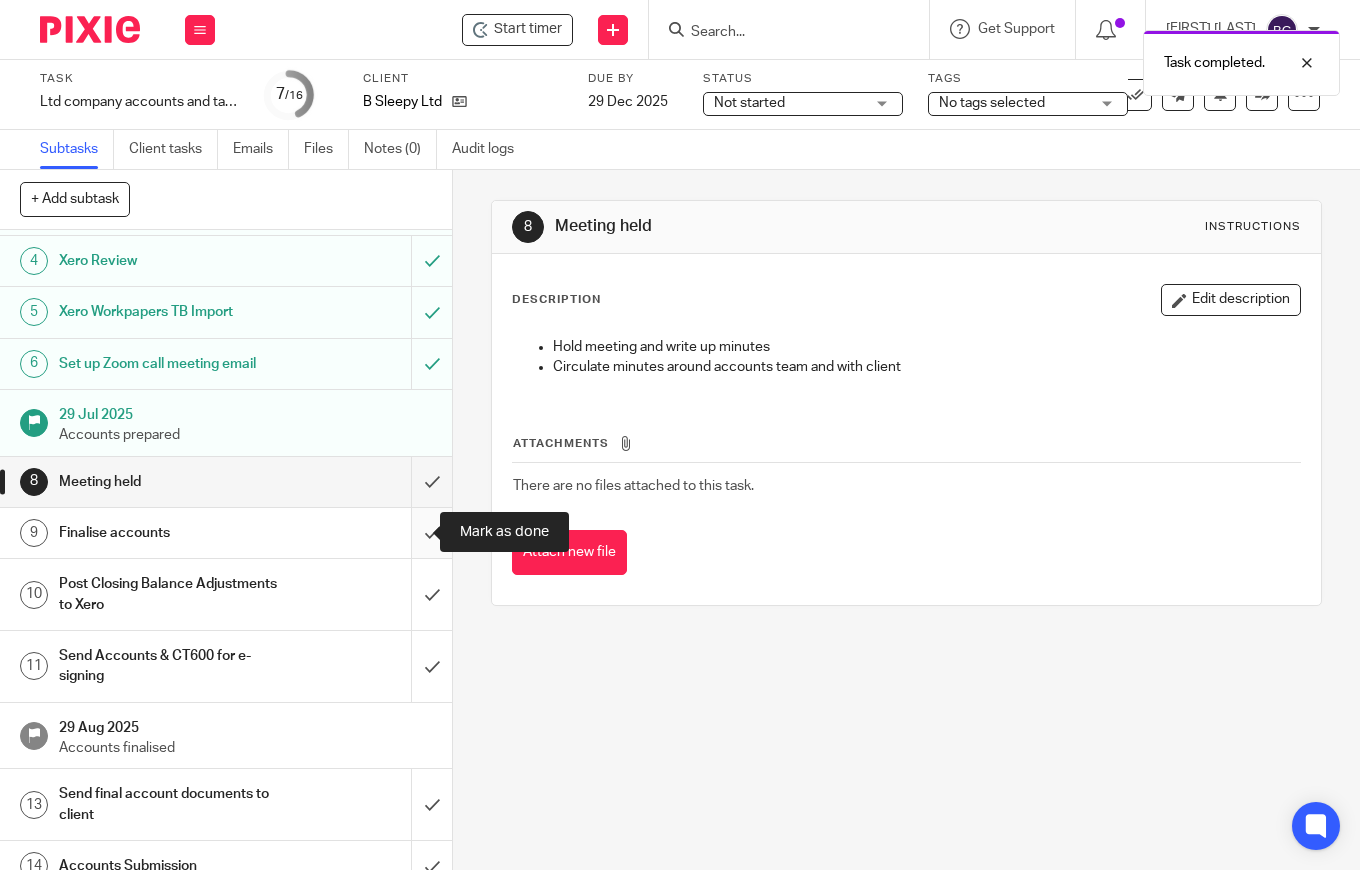 click at bounding box center [226, 533] 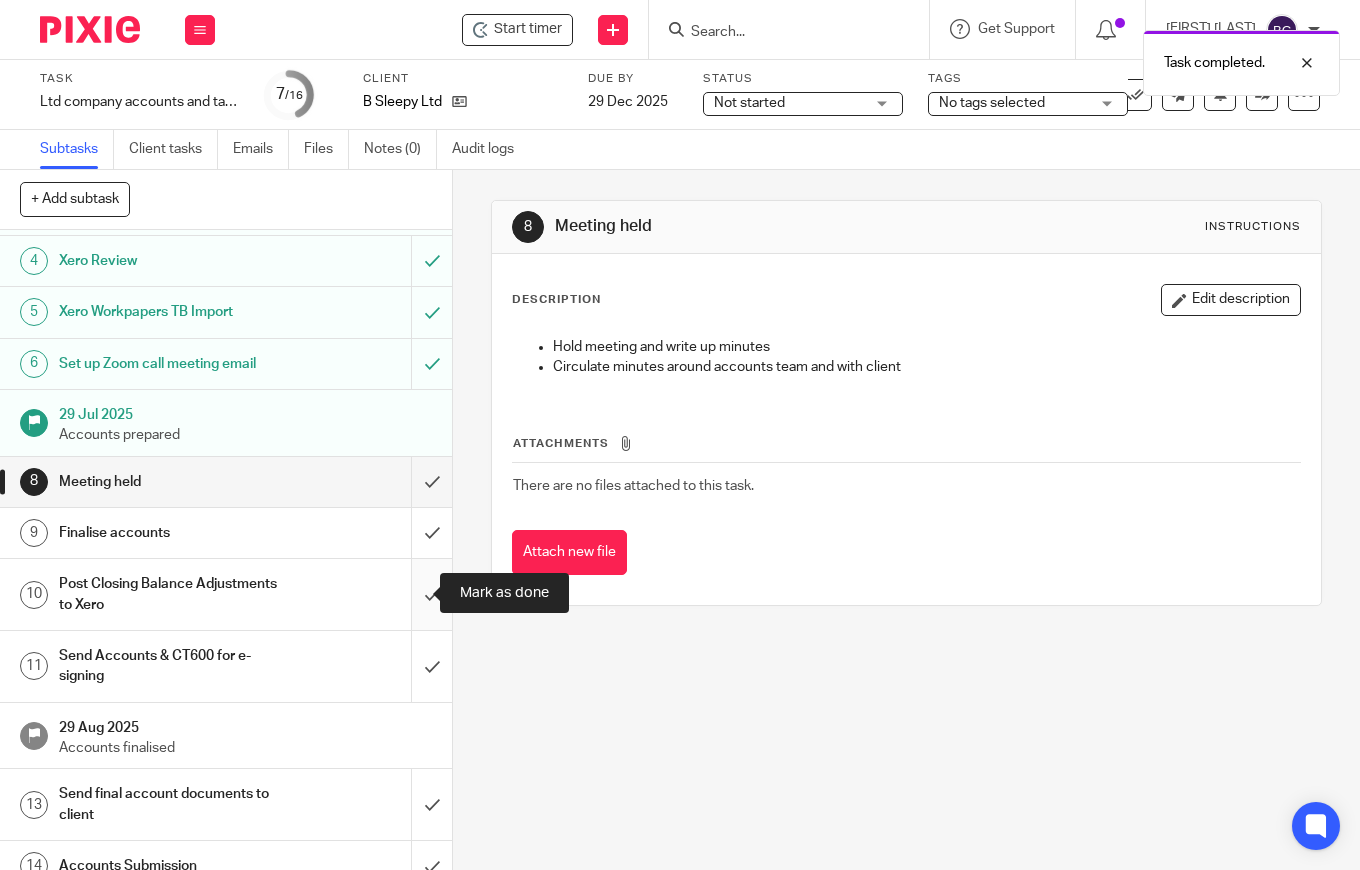 click at bounding box center (226, 594) 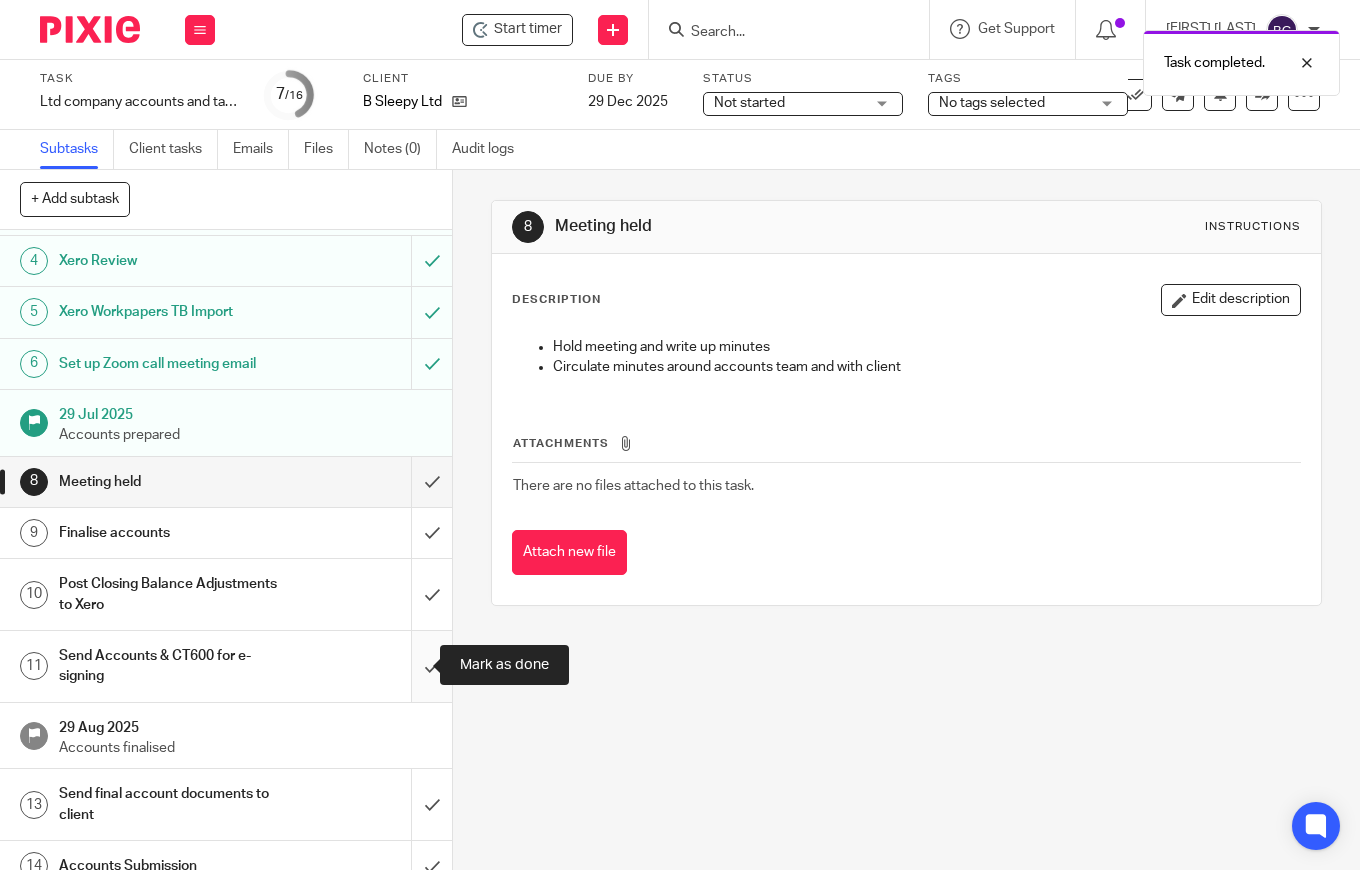click at bounding box center (226, 666) 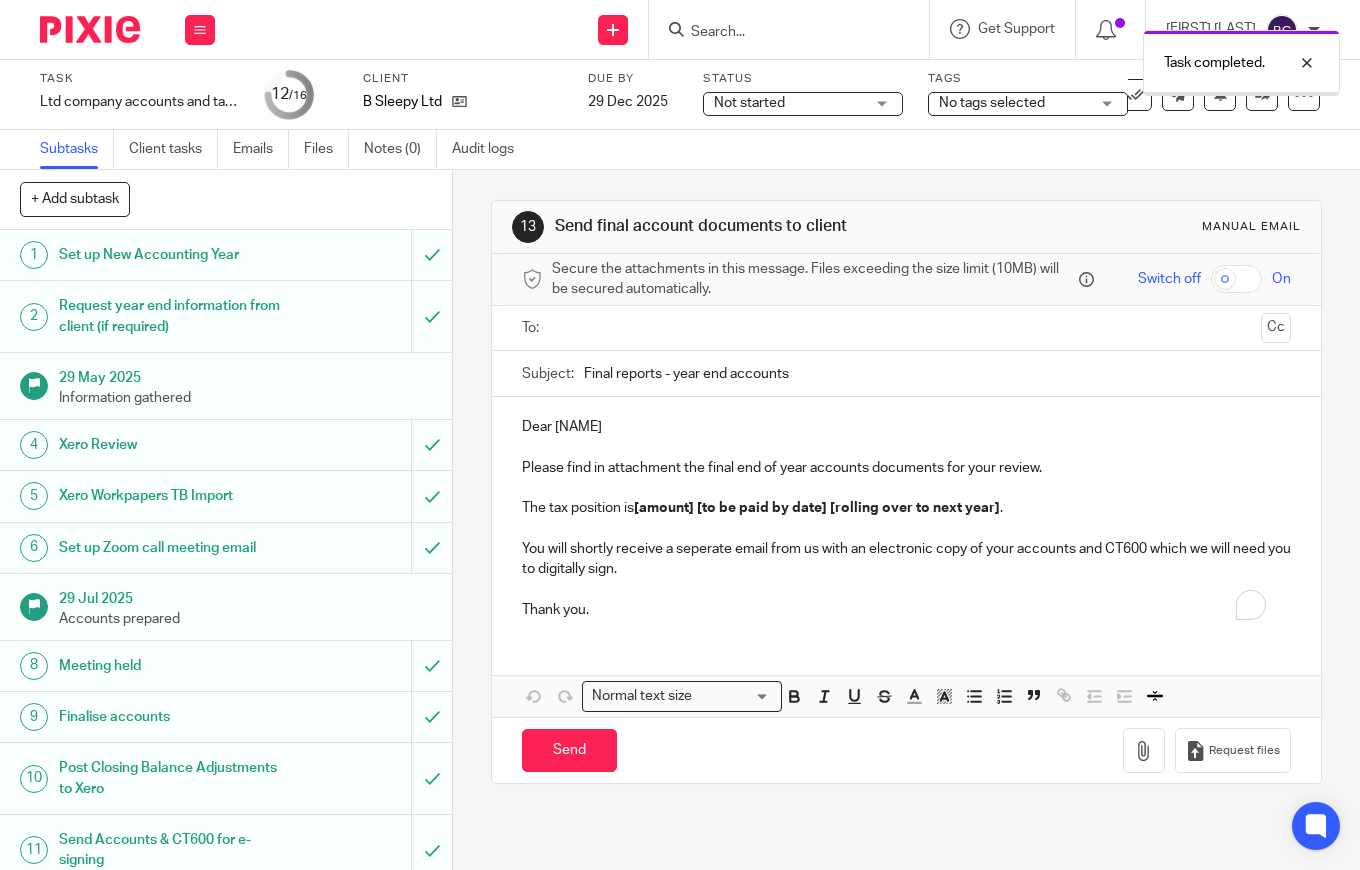 scroll, scrollTop: 0, scrollLeft: 0, axis: both 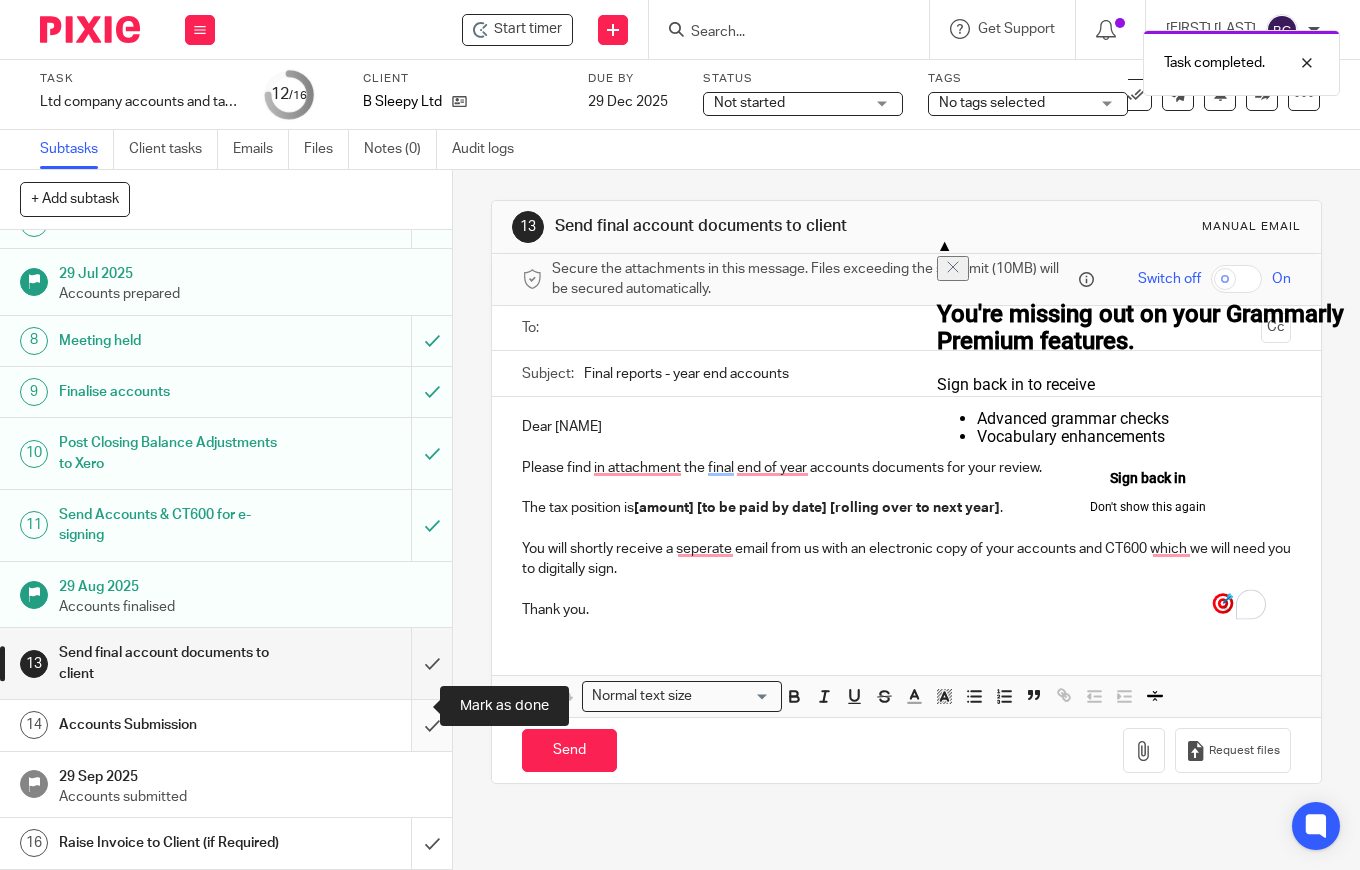 click at bounding box center [226, 725] 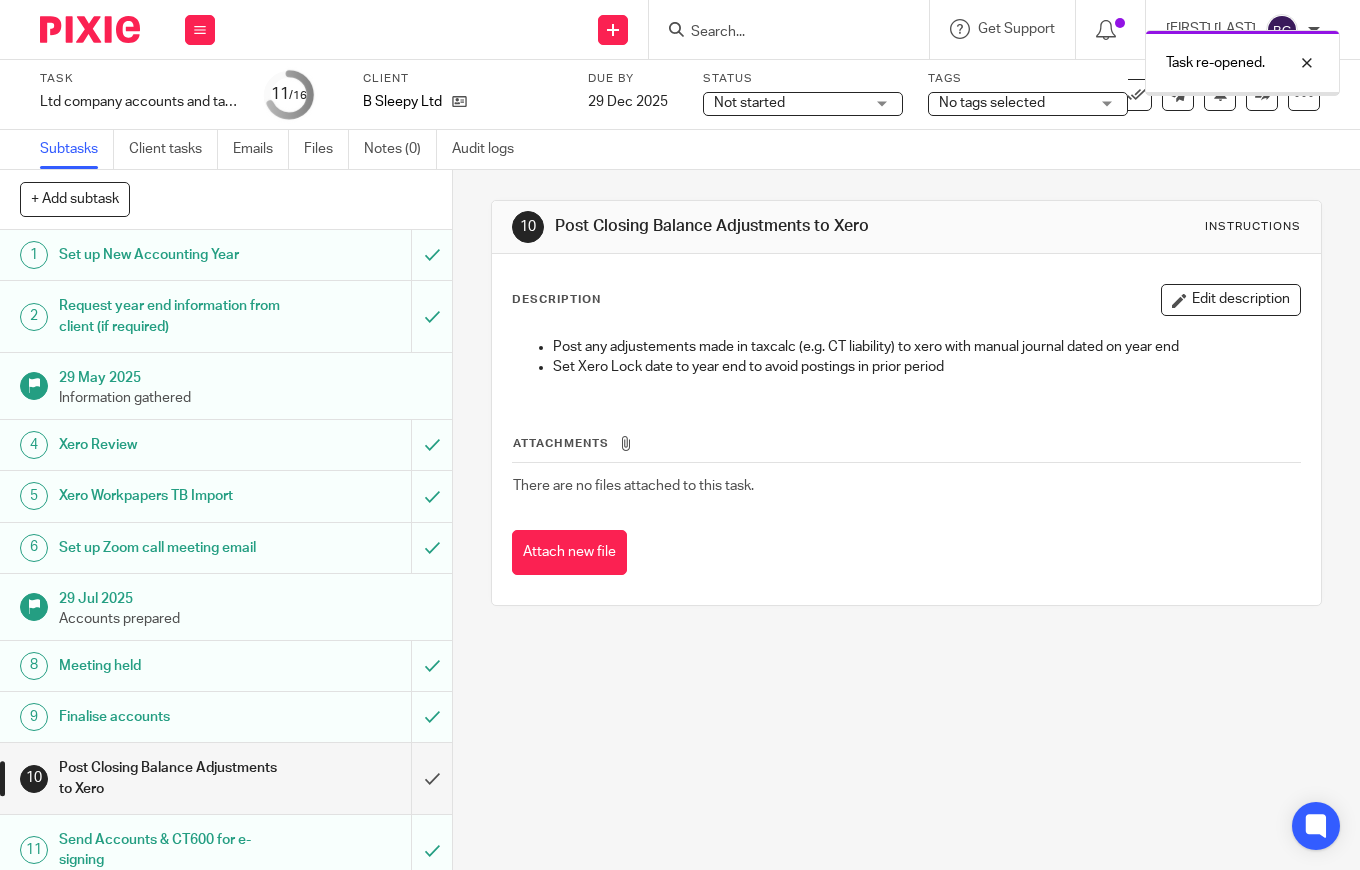 scroll, scrollTop: 0, scrollLeft: 0, axis: both 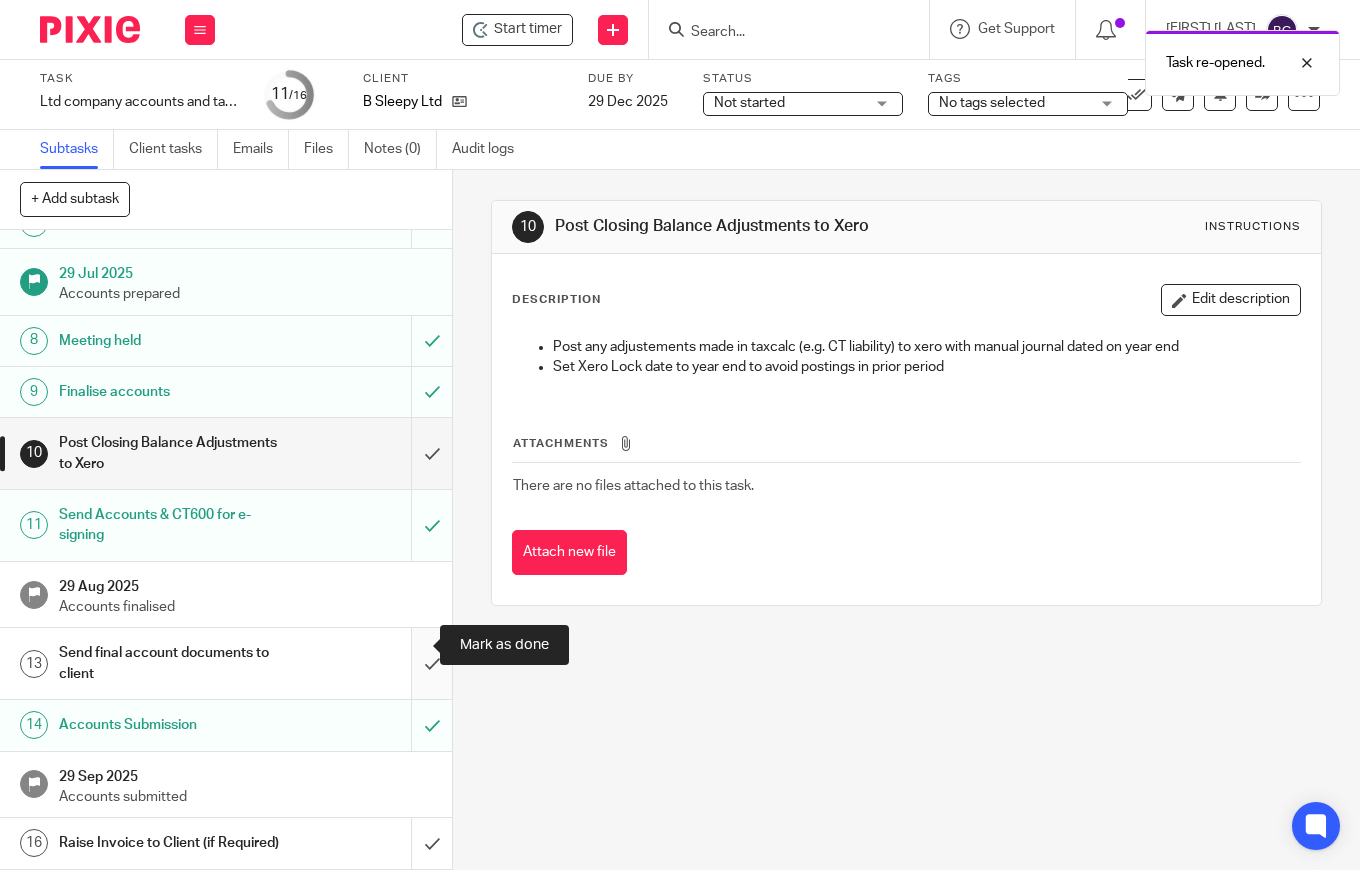 click at bounding box center [226, 663] 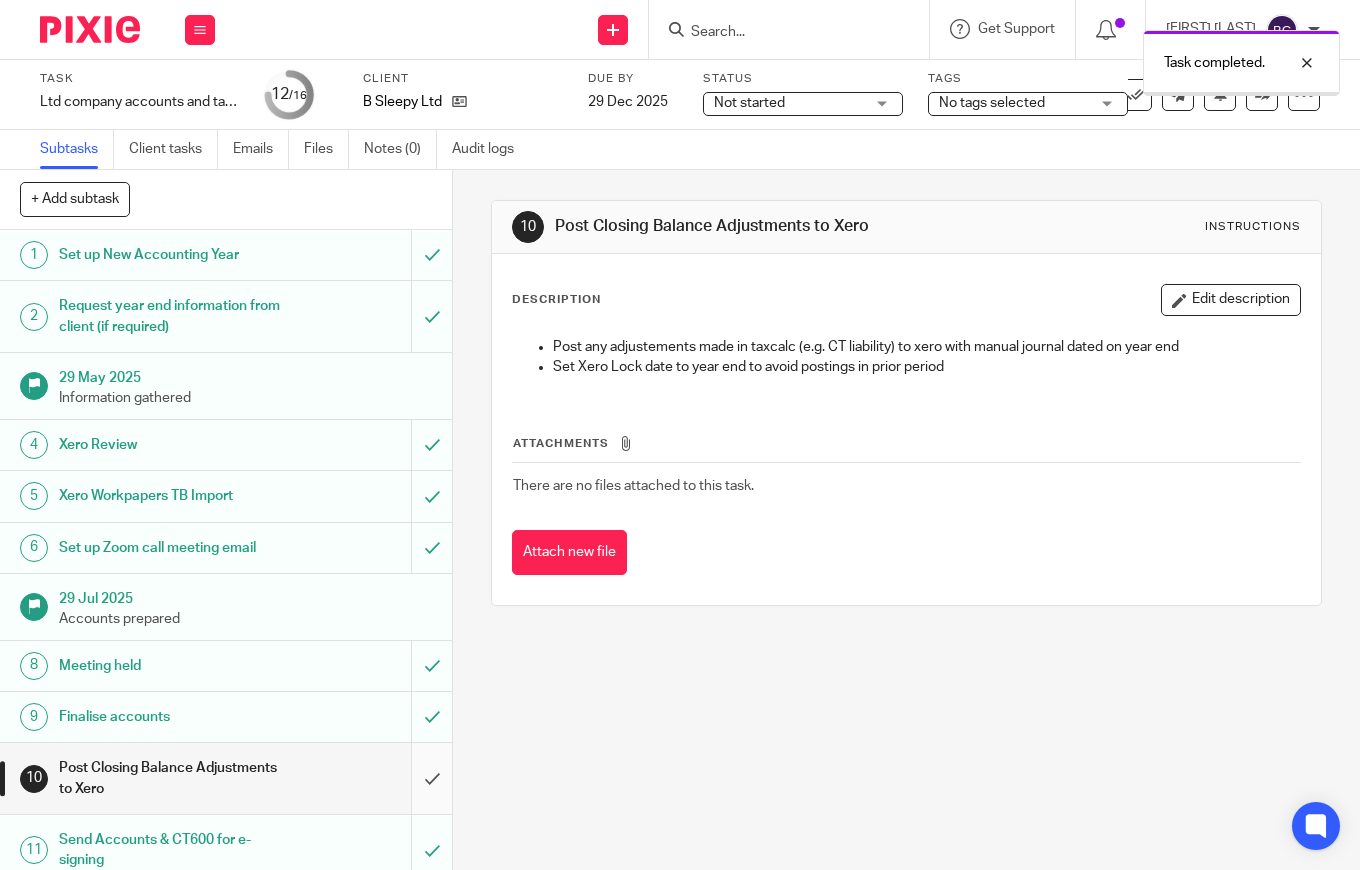 scroll, scrollTop: 0, scrollLeft: 0, axis: both 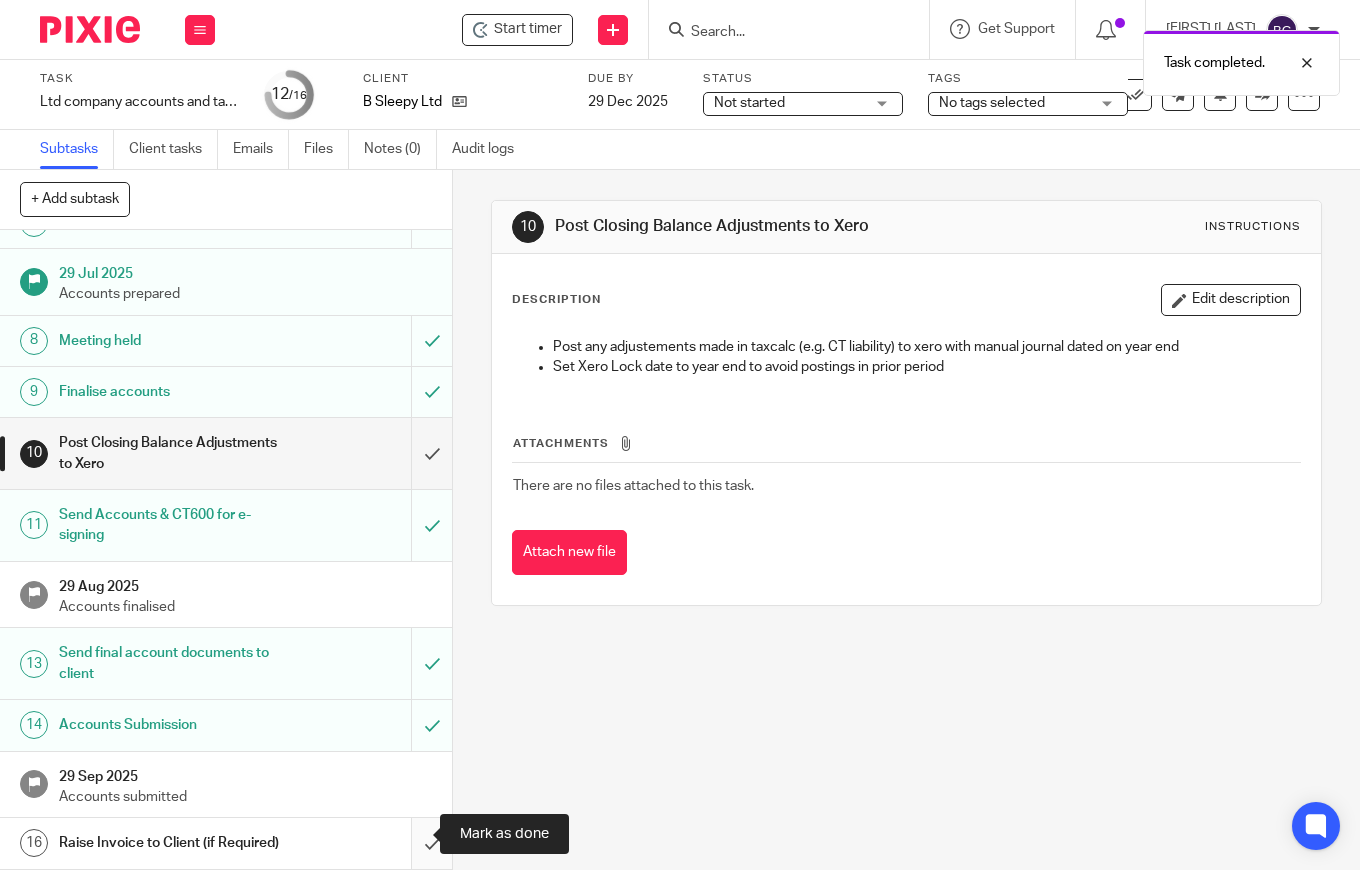 click at bounding box center (226, 843) 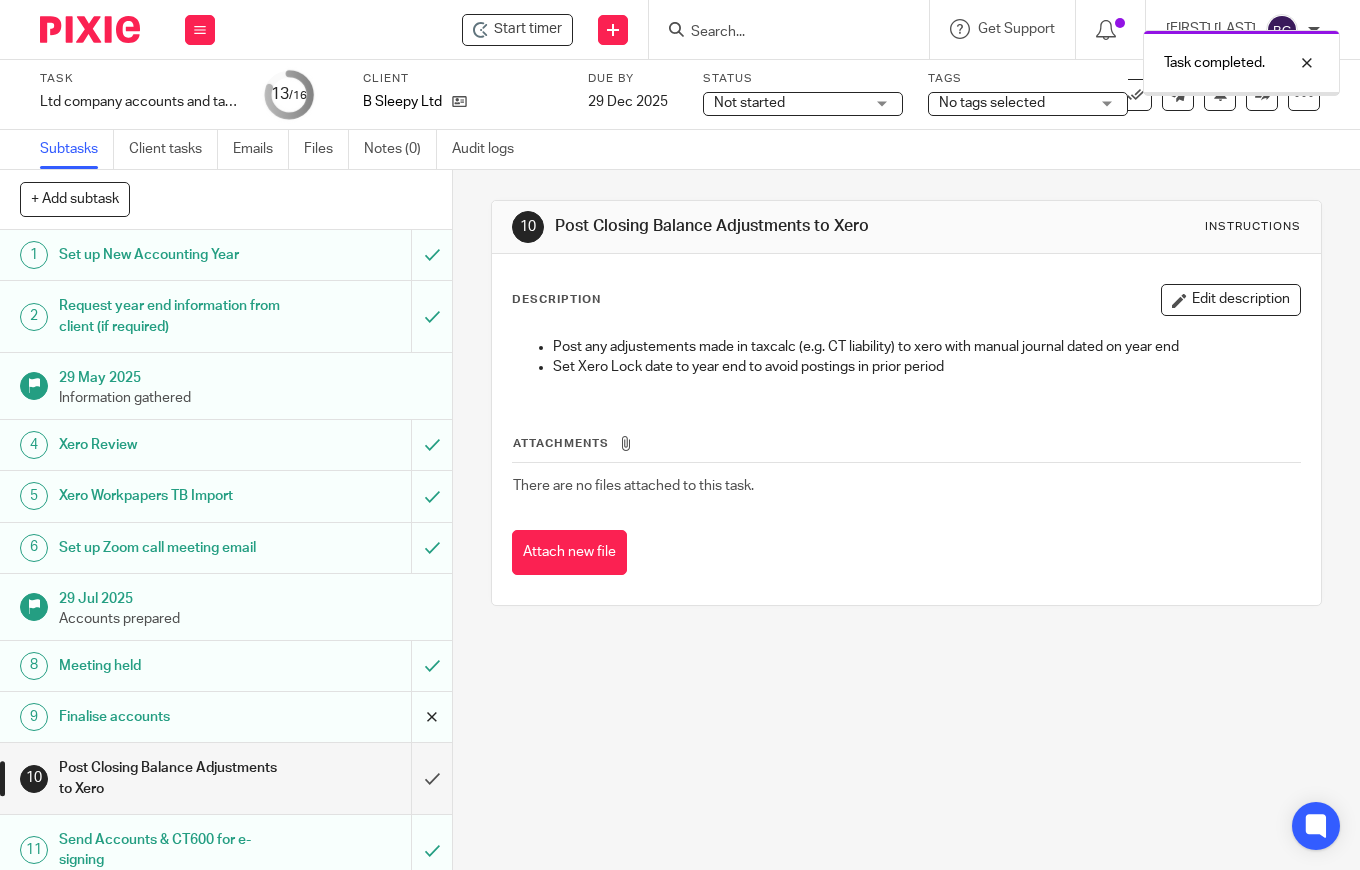 scroll, scrollTop: 0, scrollLeft: 0, axis: both 